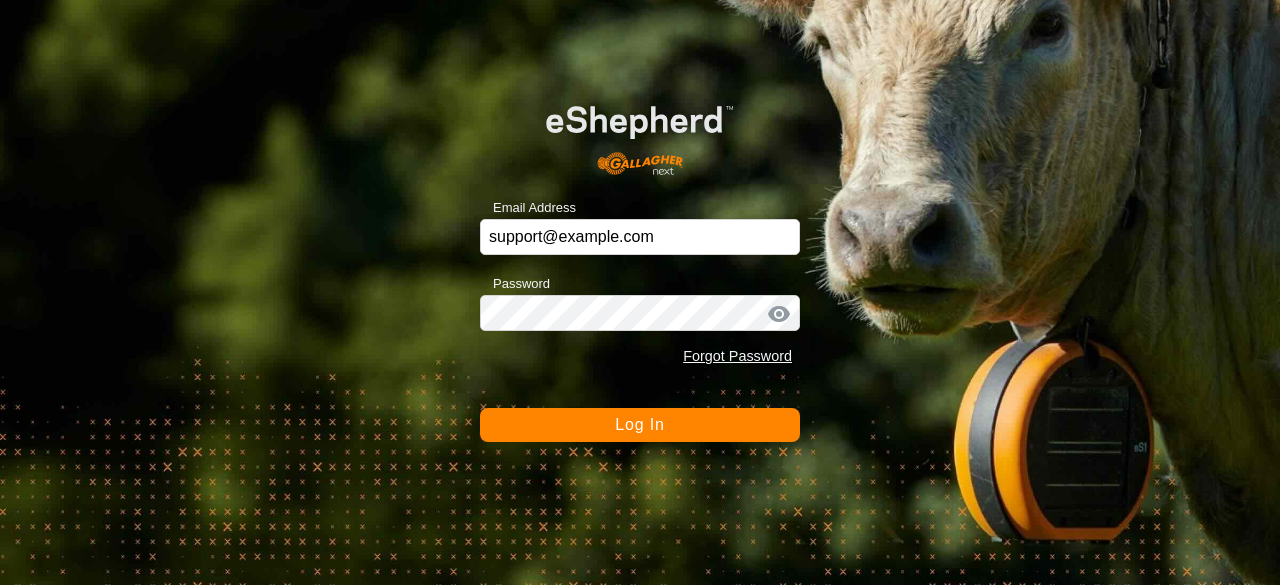 scroll, scrollTop: 0, scrollLeft: 0, axis: both 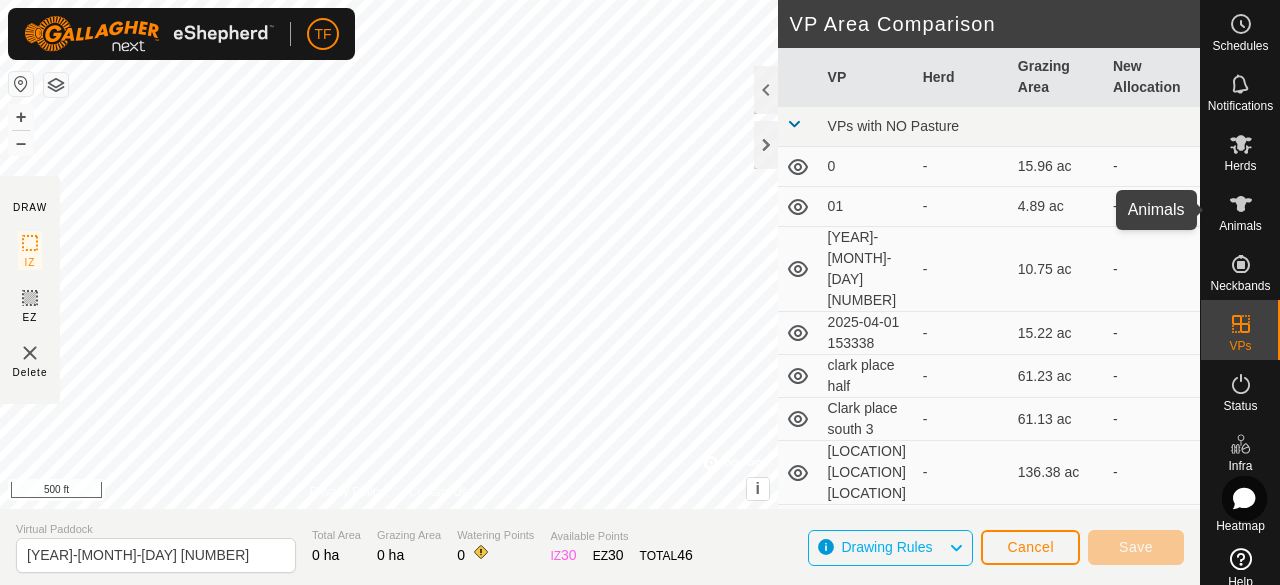click 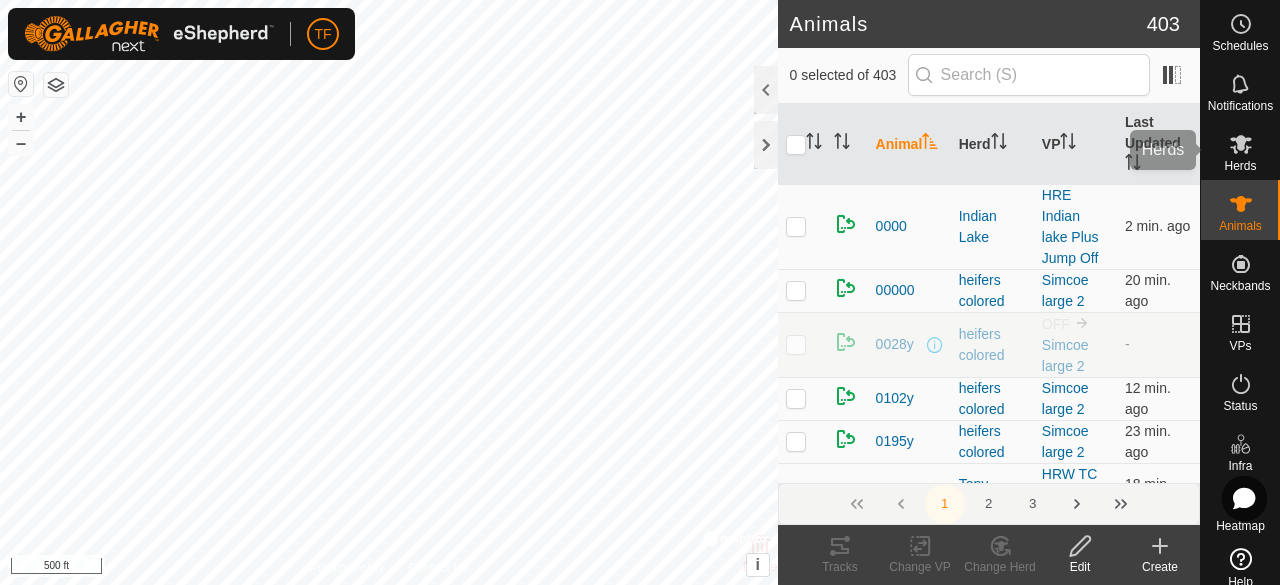 click at bounding box center (1241, 144) 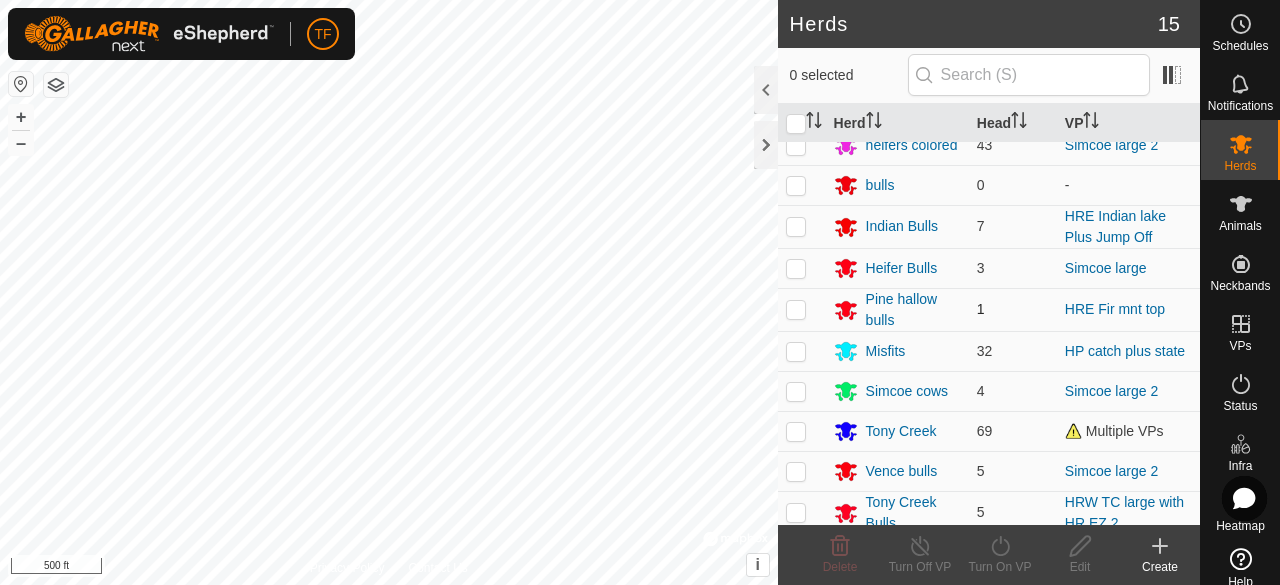 scroll, scrollTop: 0, scrollLeft: 0, axis: both 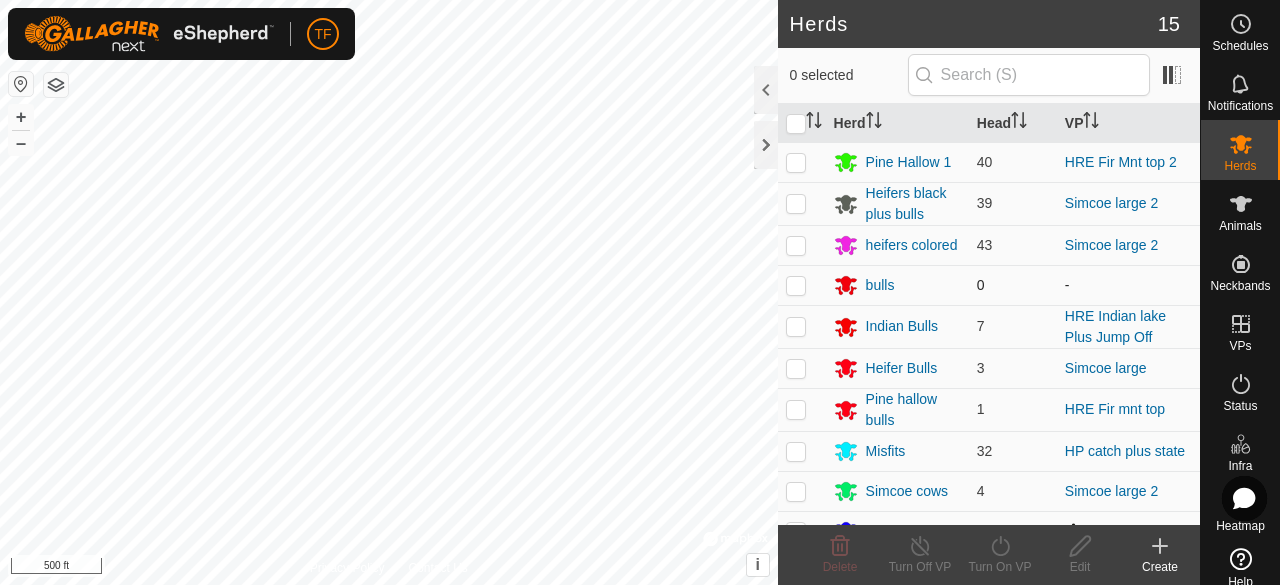 click at bounding box center [796, 285] 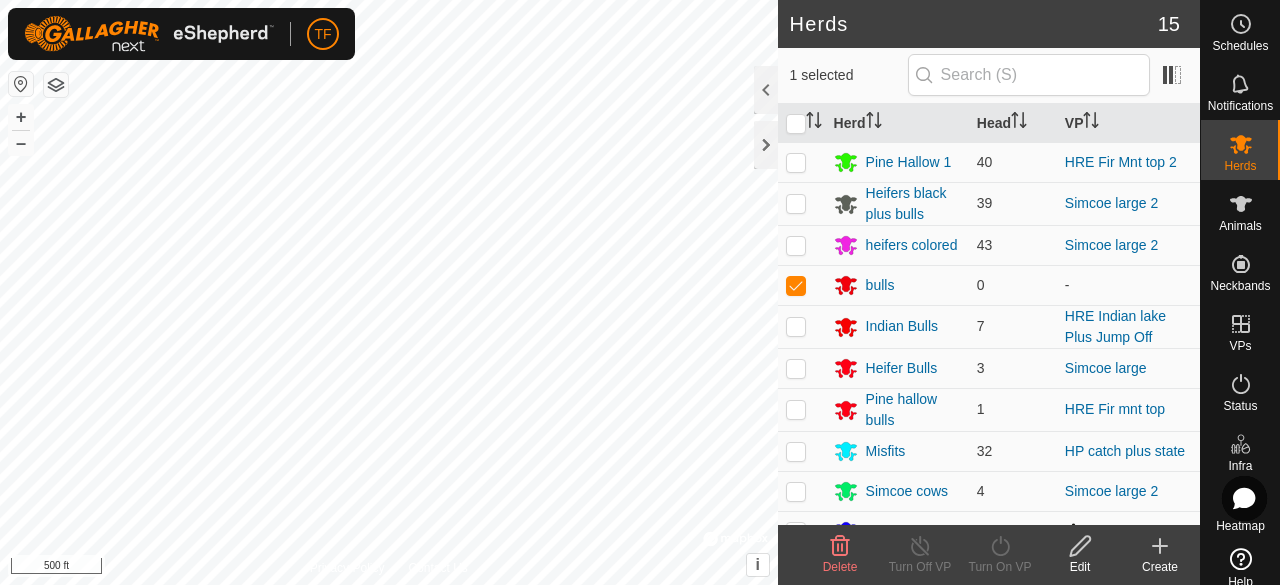 click 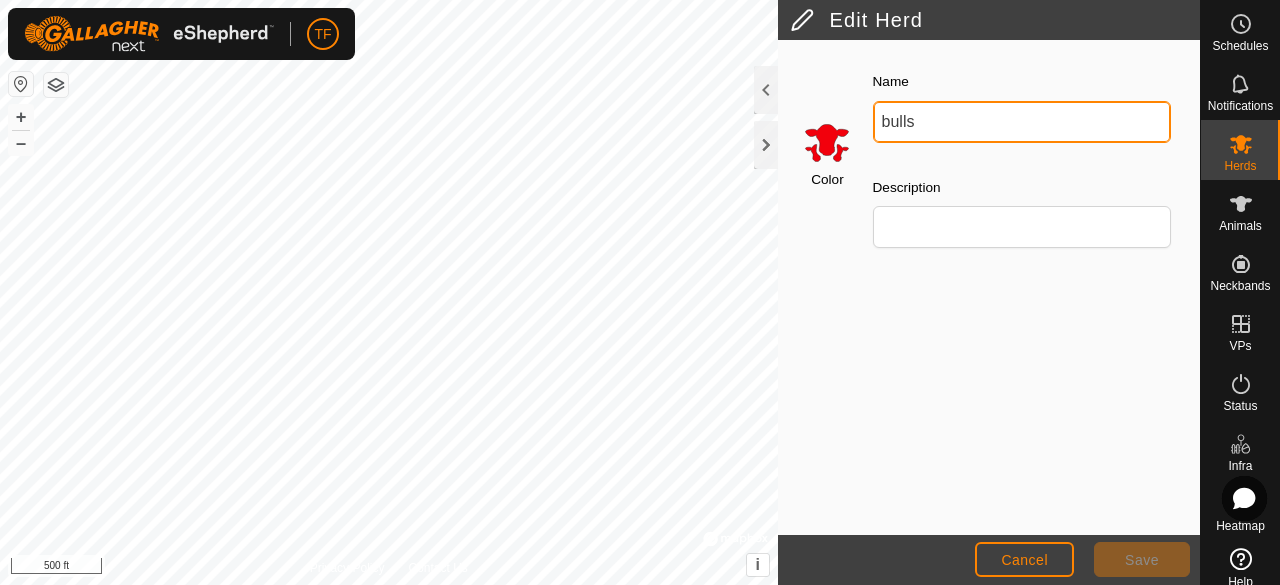 click on "bulls" at bounding box center (1022, 122) 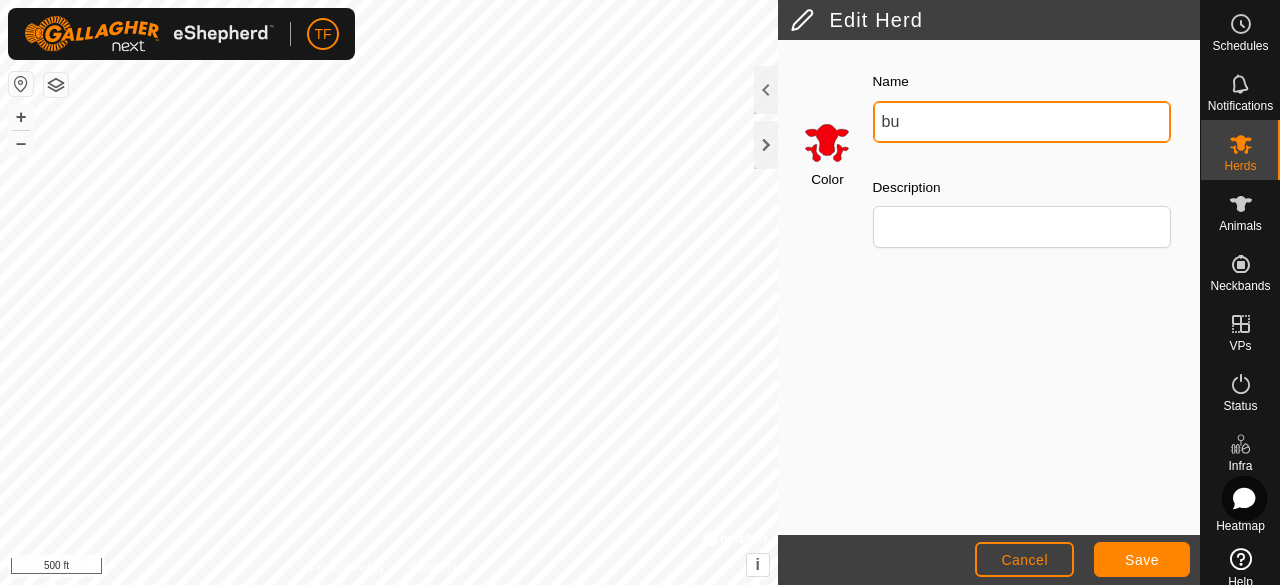 type on "b" 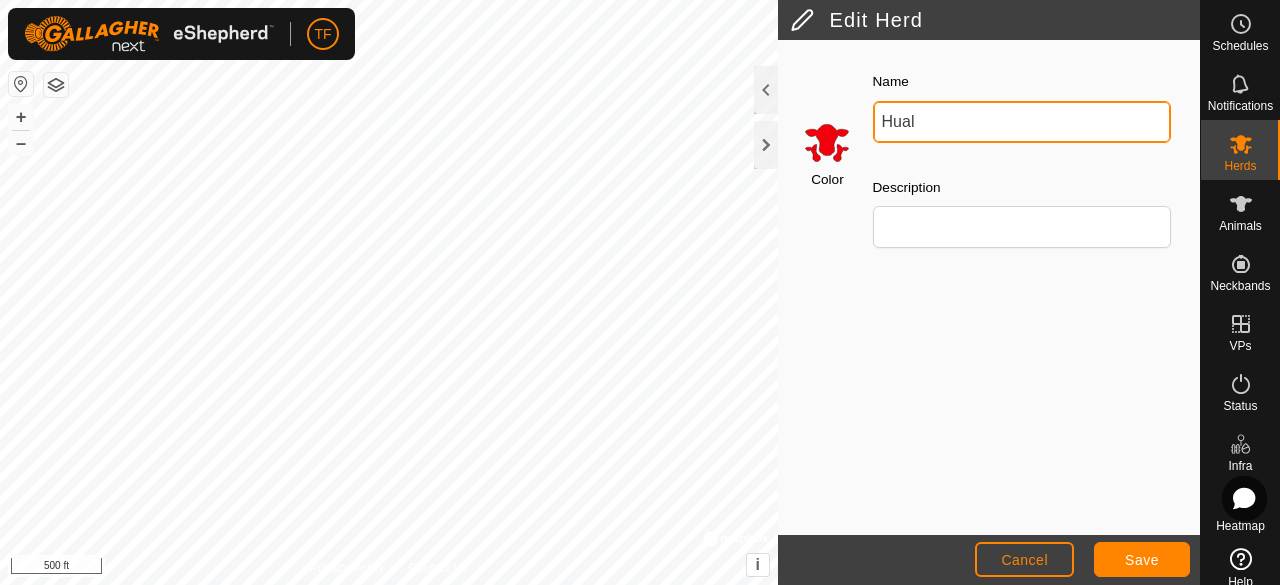 type on "[NAME]" 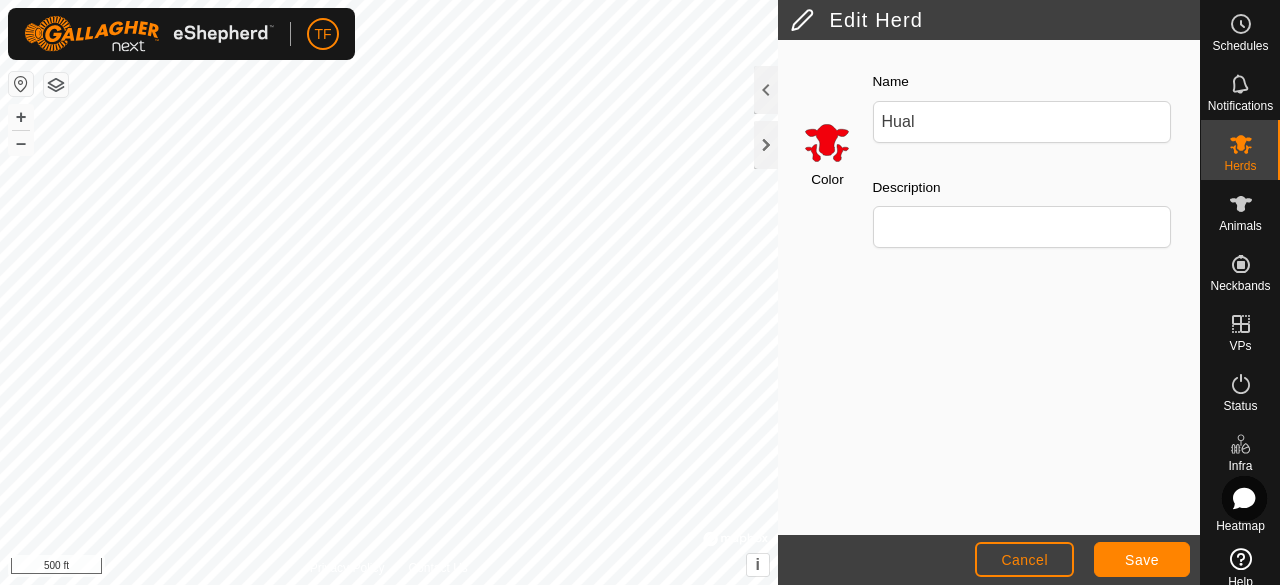 click 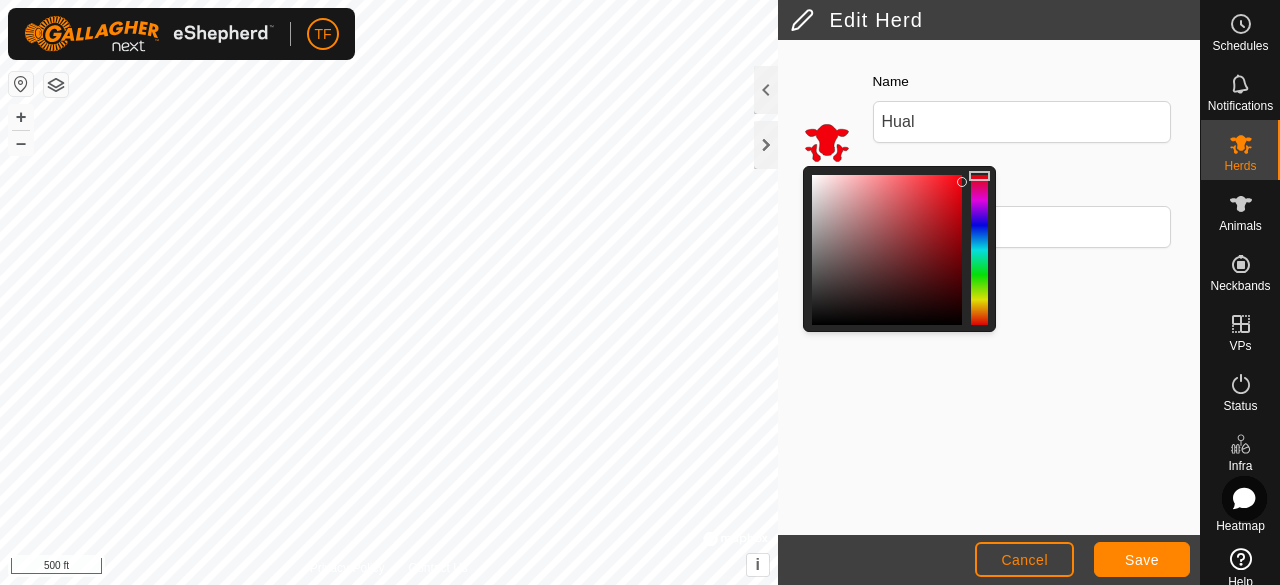 click 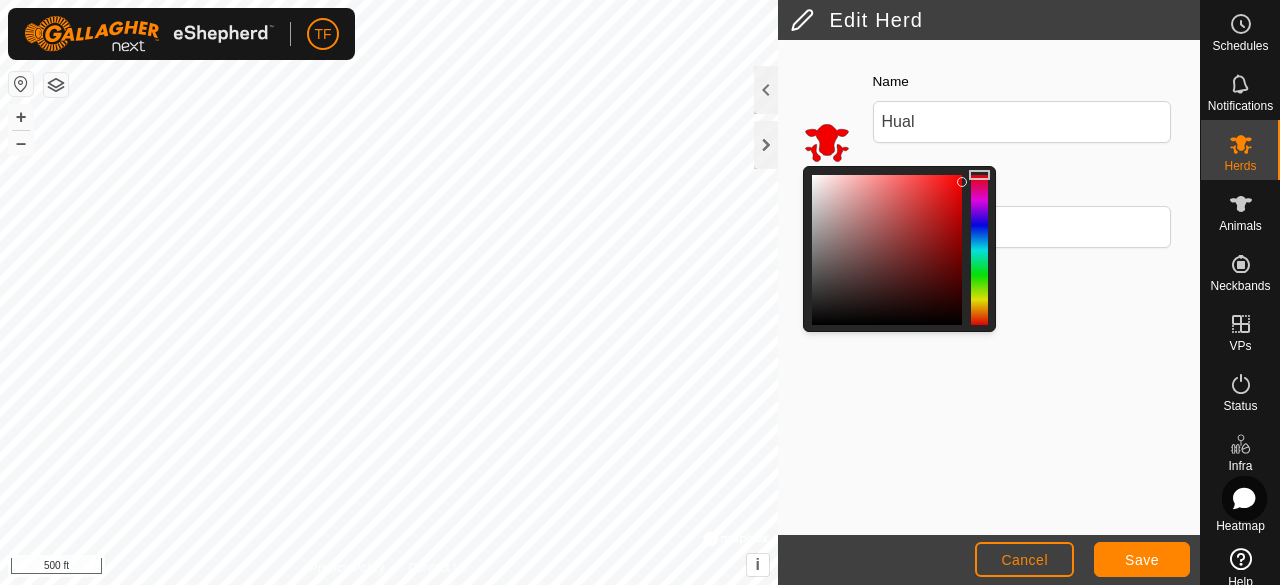 click 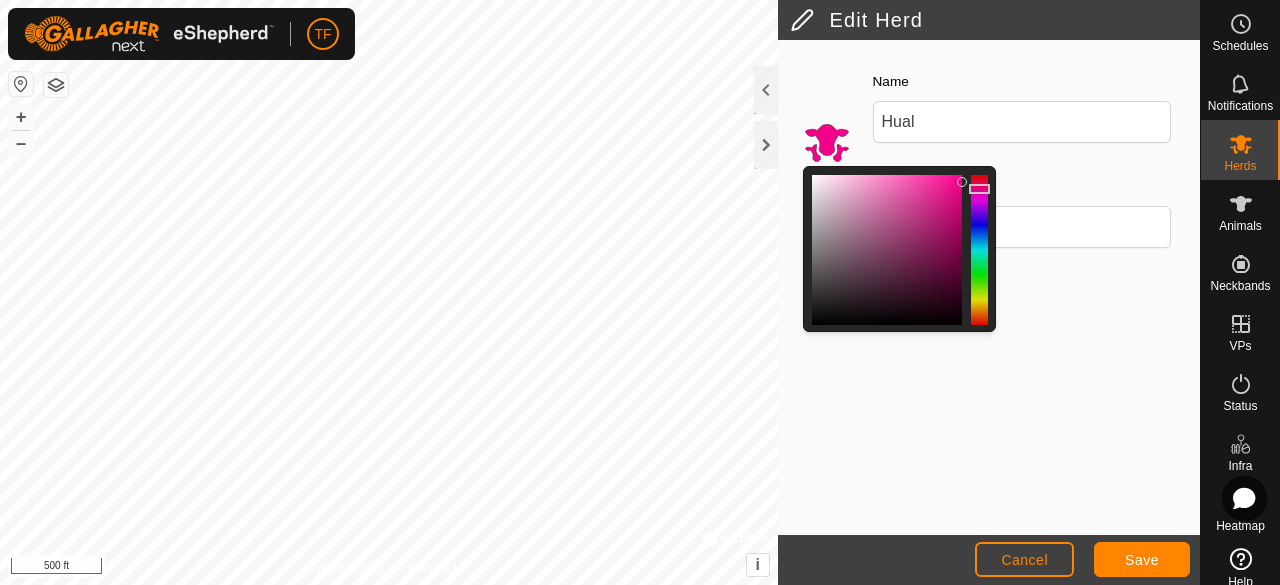 click 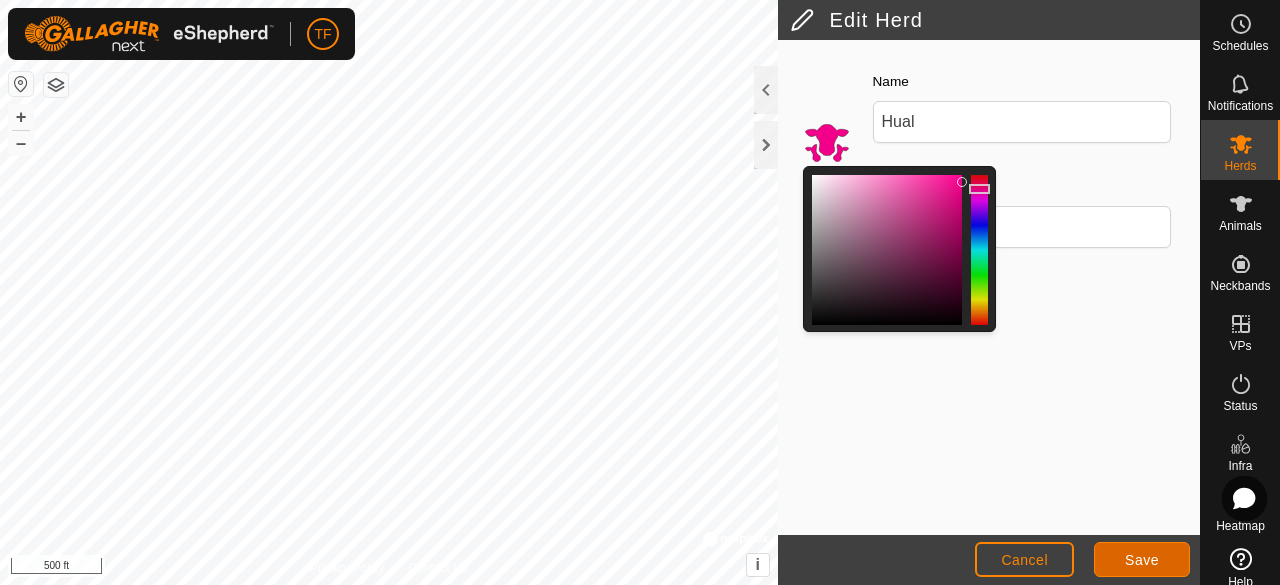 click on "Save" 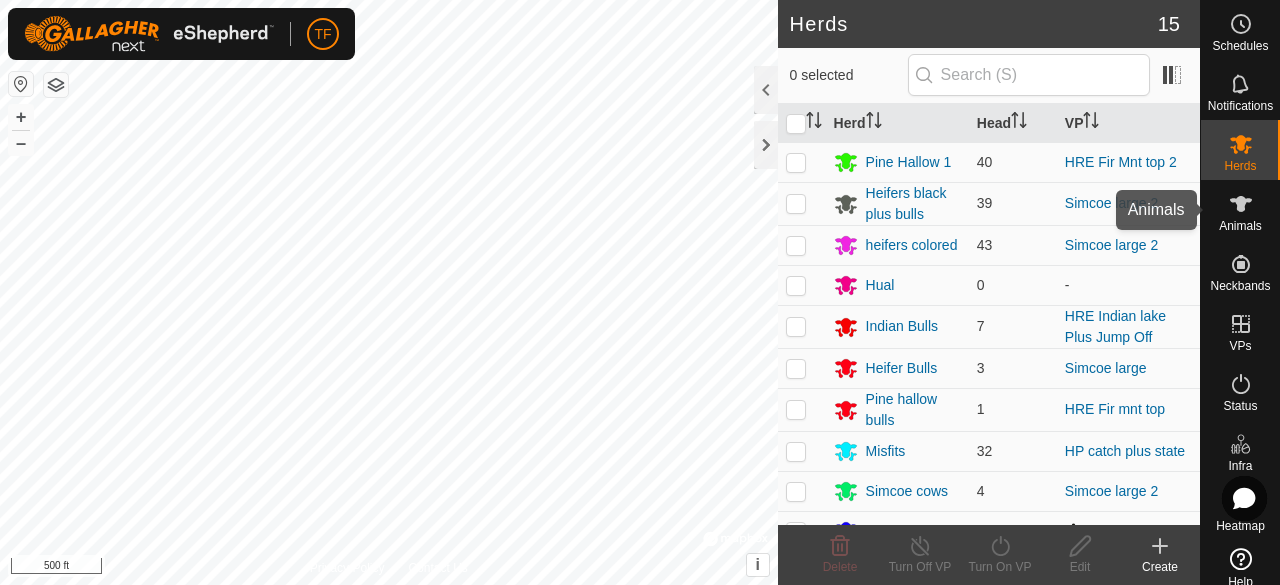 click 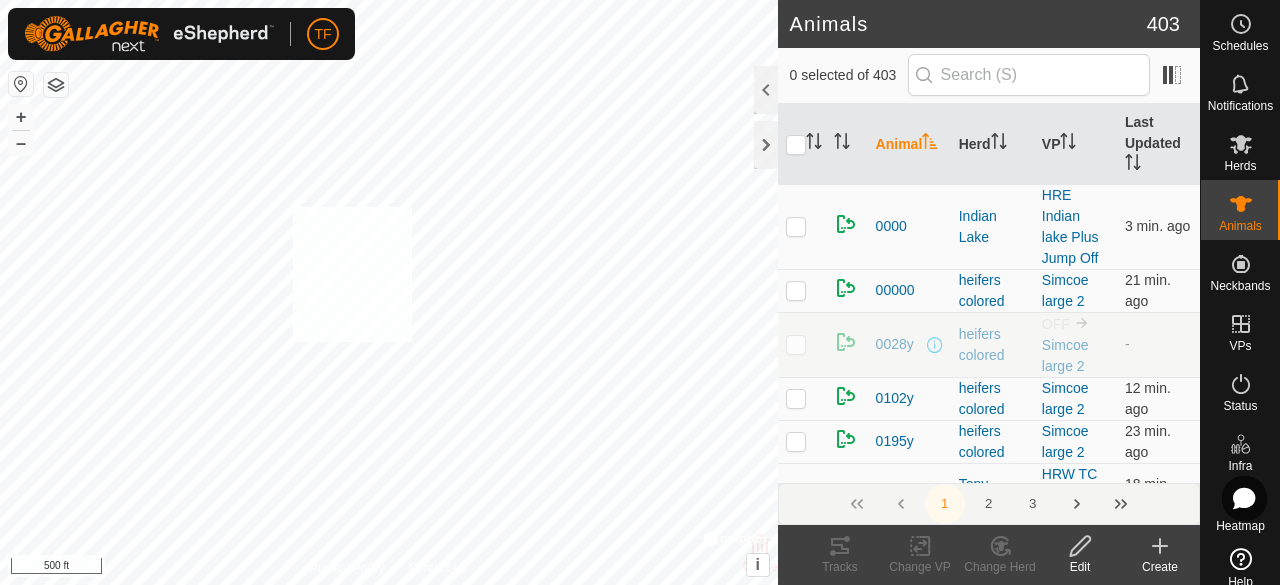 checkbox on "true" 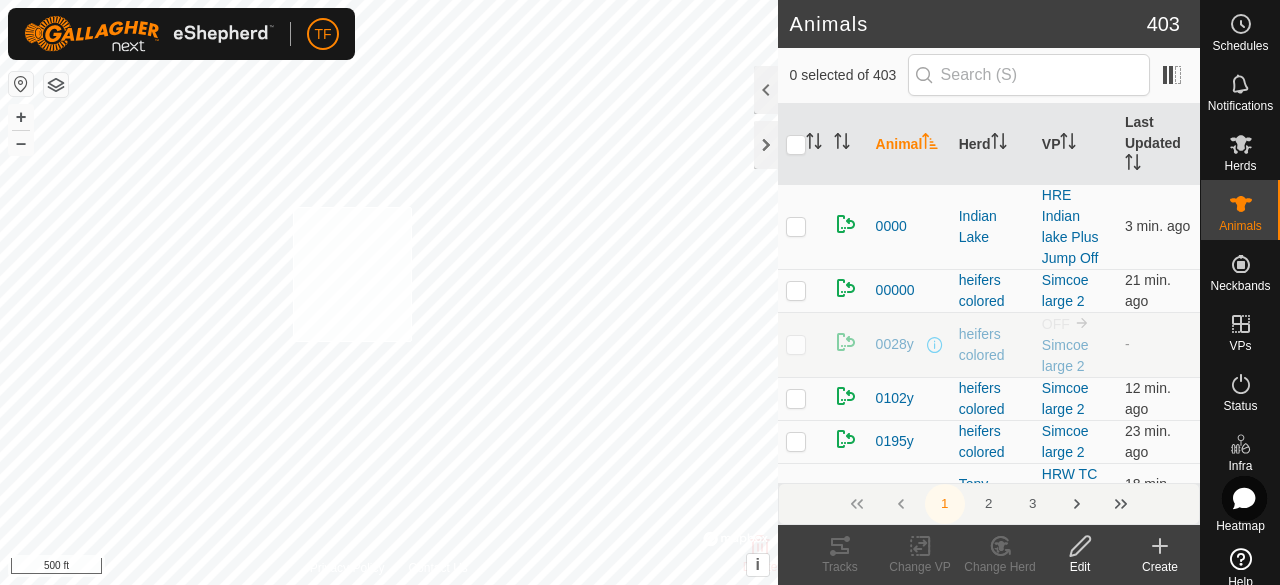 checkbox on "true" 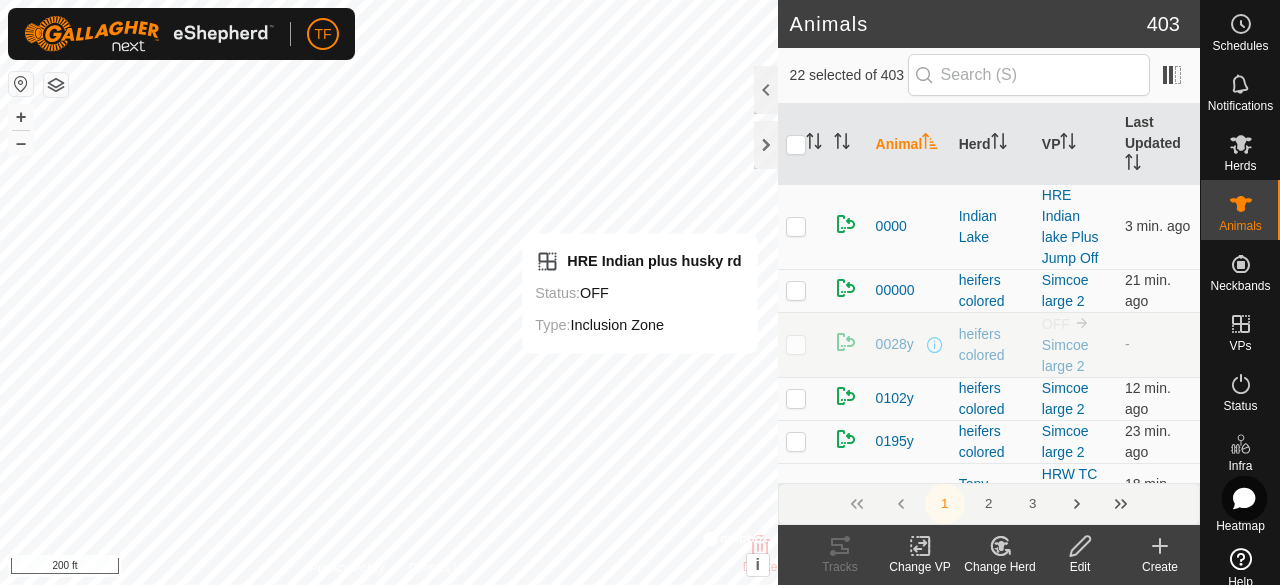 click 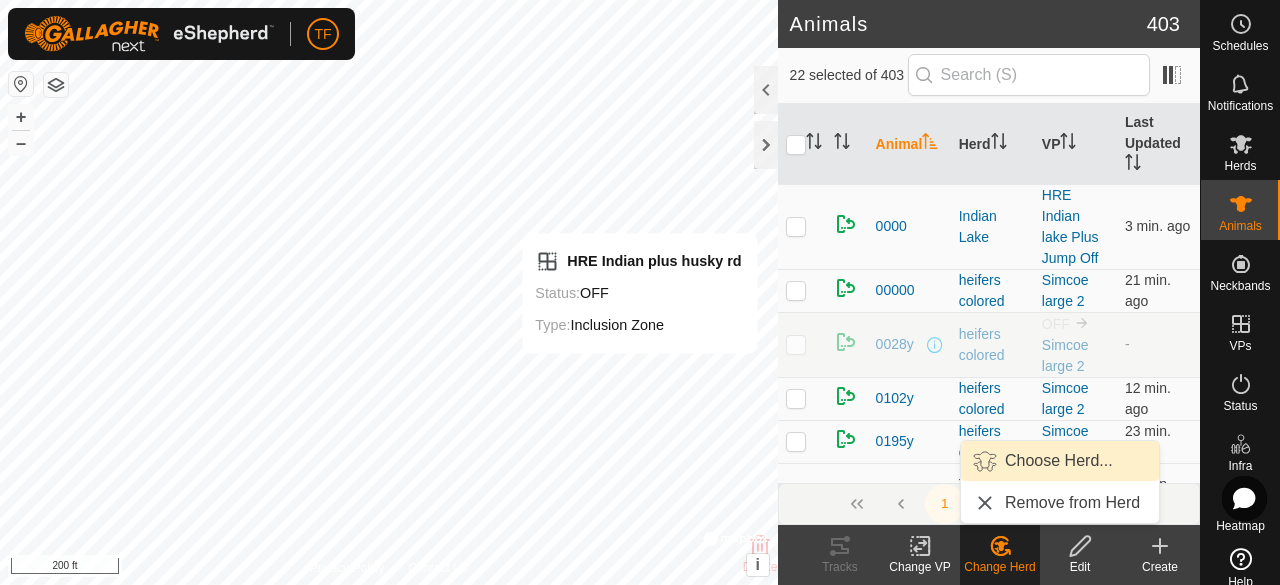 click on "Choose Herd..." at bounding box center (1060, 461) 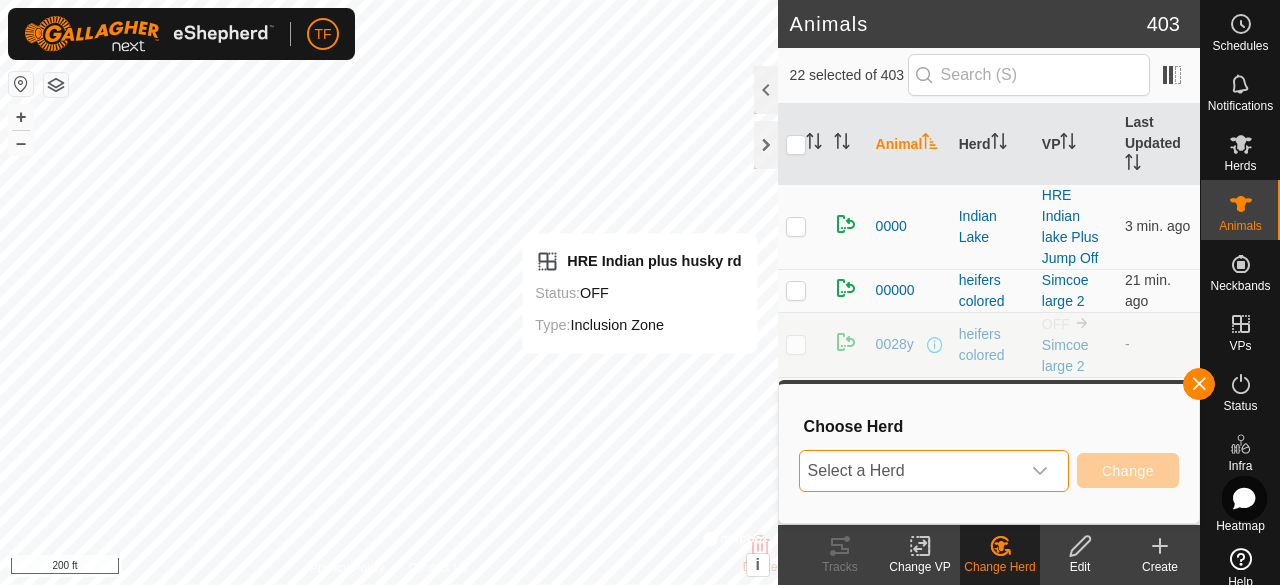 click on "Select a Herd" at bounding box center [910, 471] 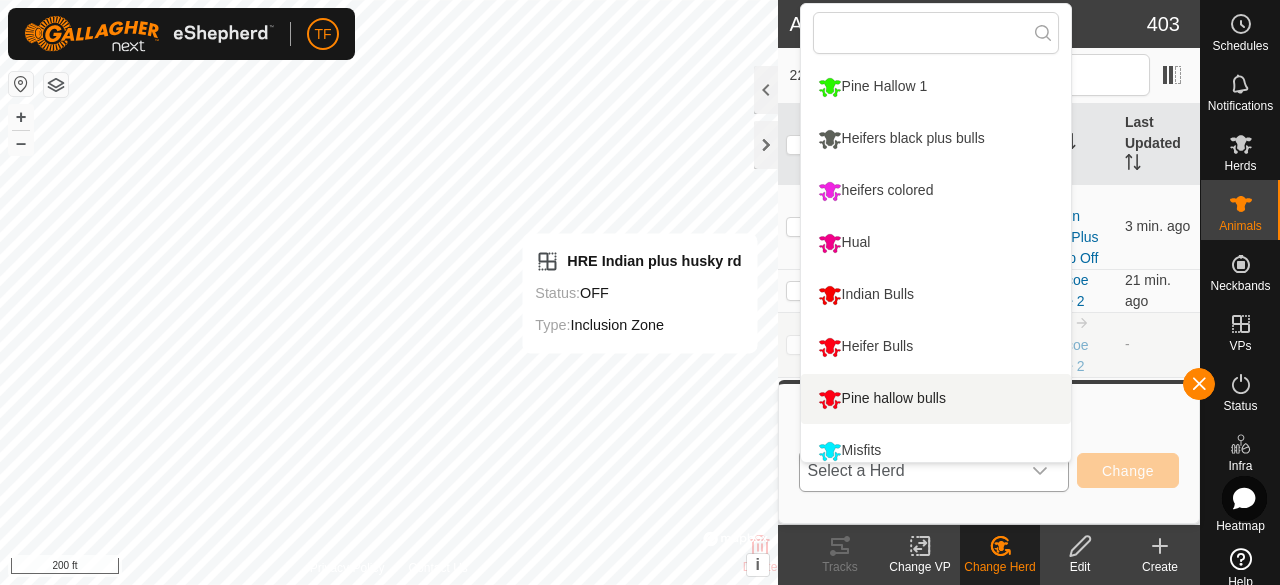 scroll, scrollTop: 14, scrollLeft: 0, axis: vertical 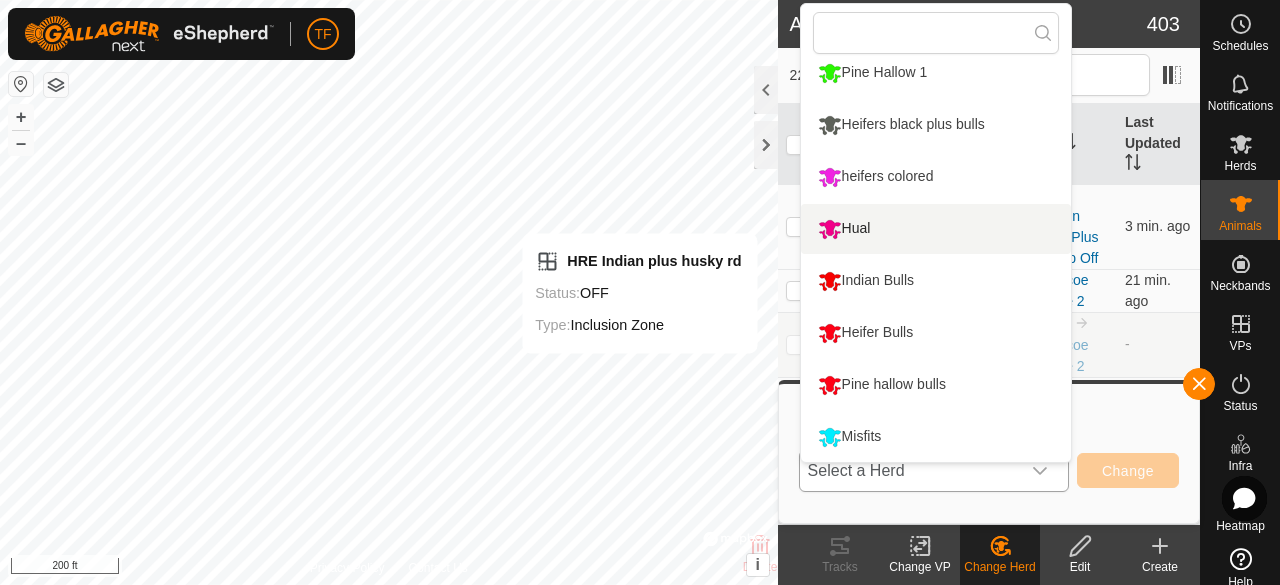 click on "[NAME]" at bounding box center [844, 229] 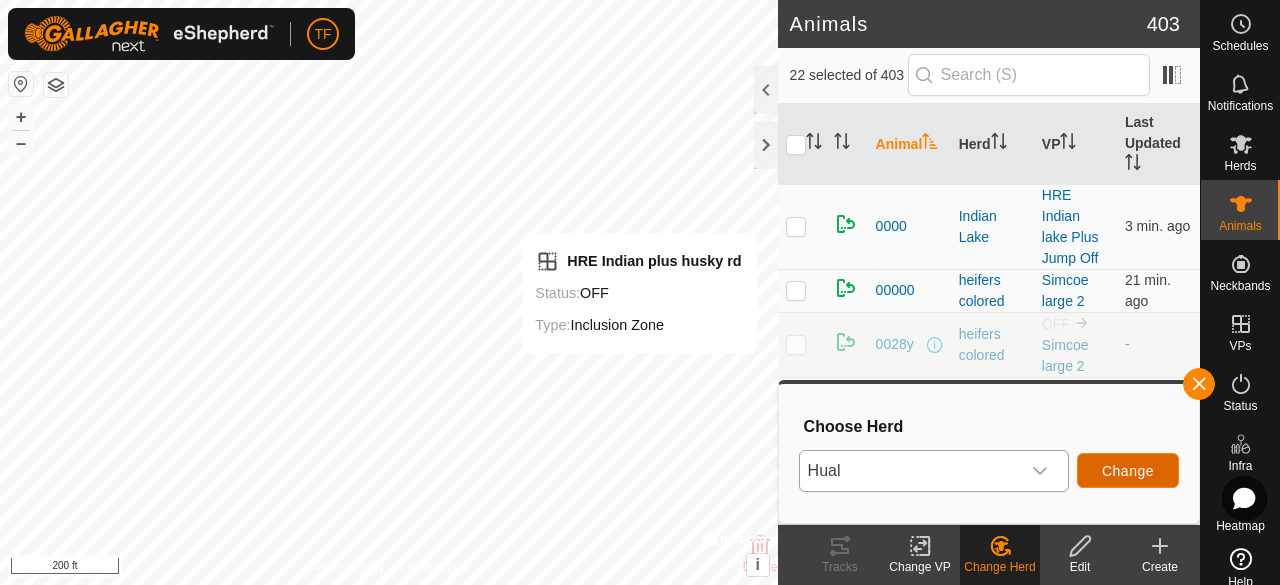click on "Change" at bounding box center [1128, 471] 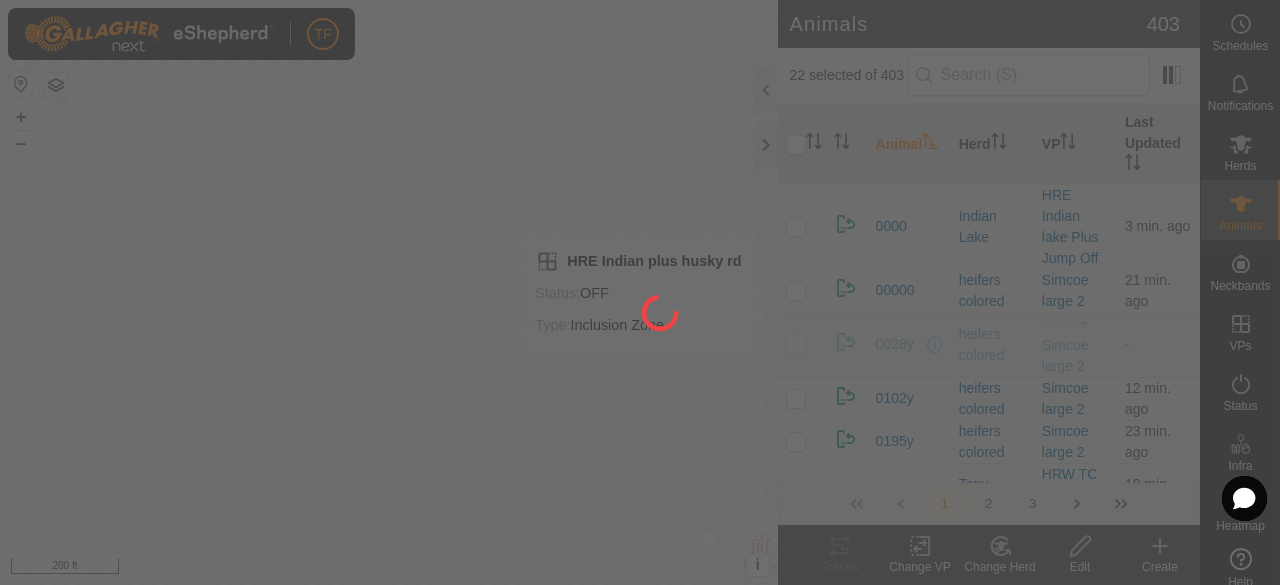 checkbox on "false" 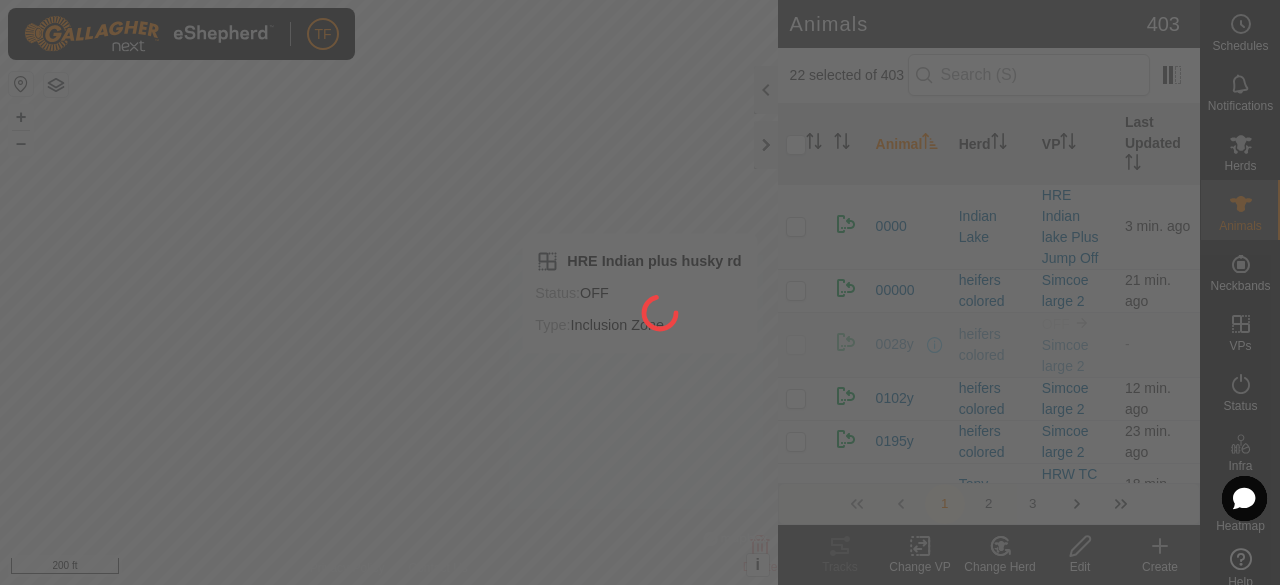 checkbox on "false" 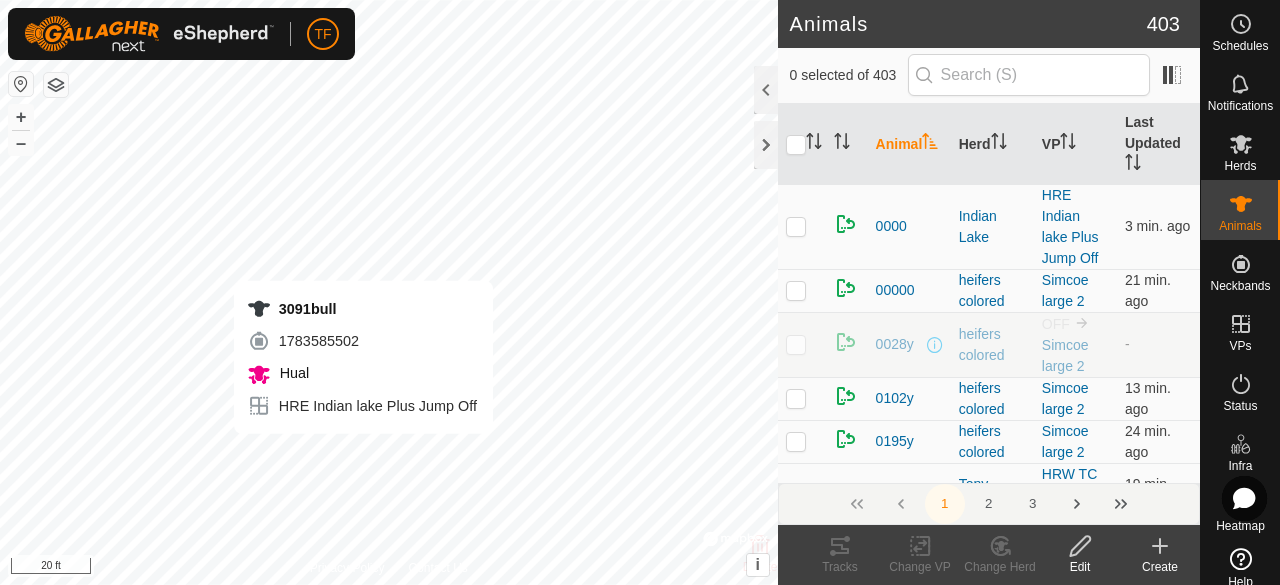 checkbox on "true" 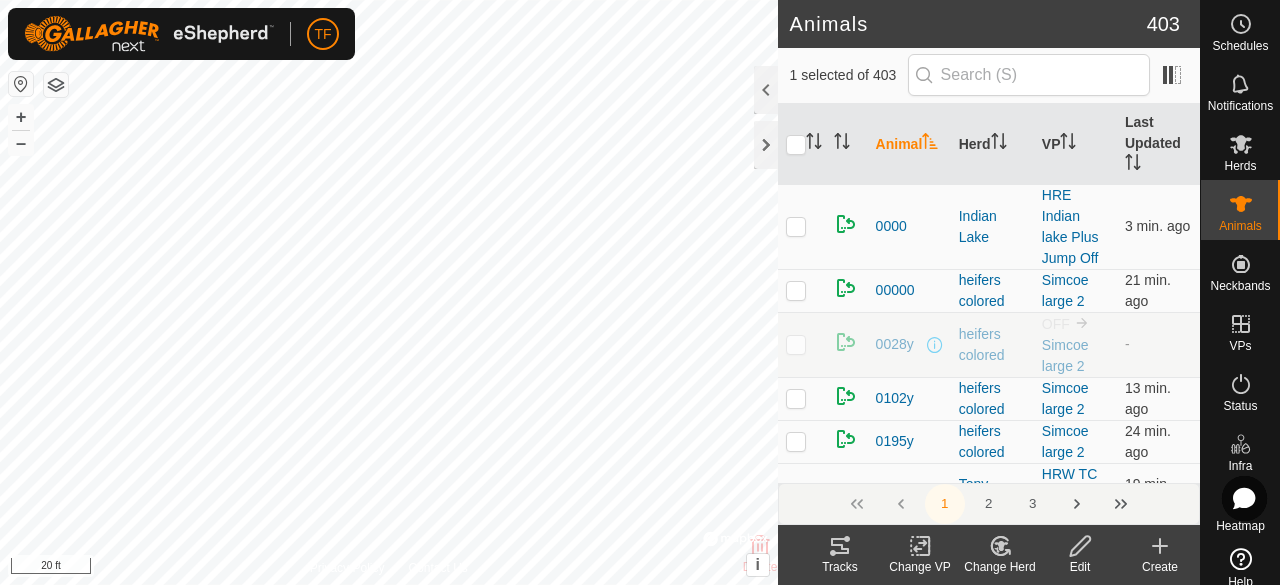 click 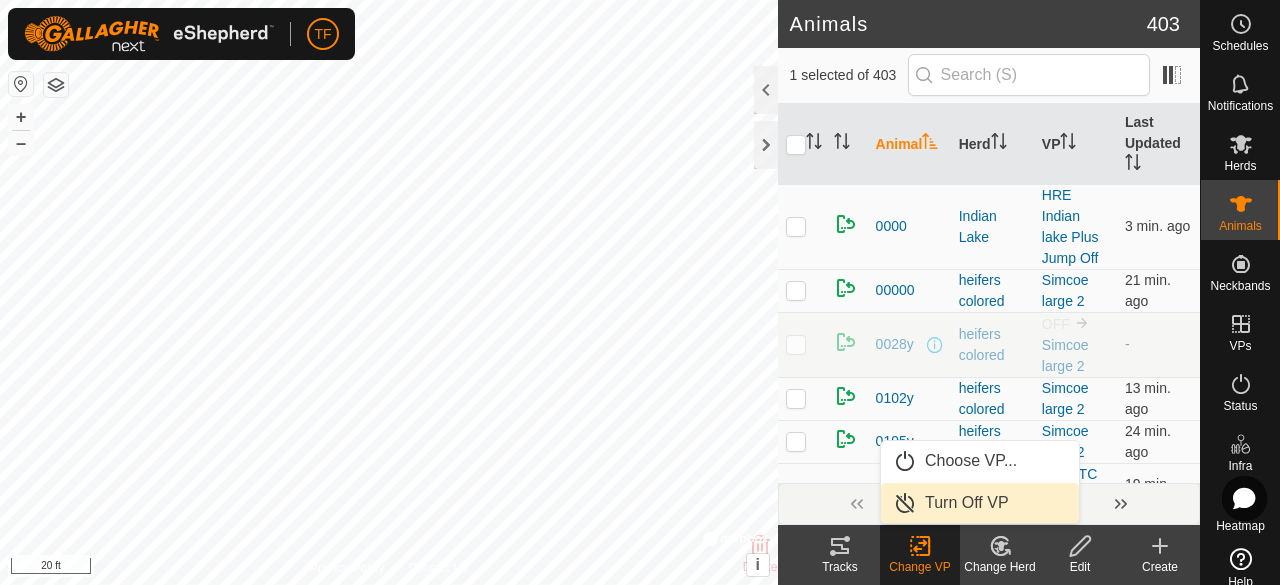 click on "Turn Off VP" at bounding box center (980, 503) 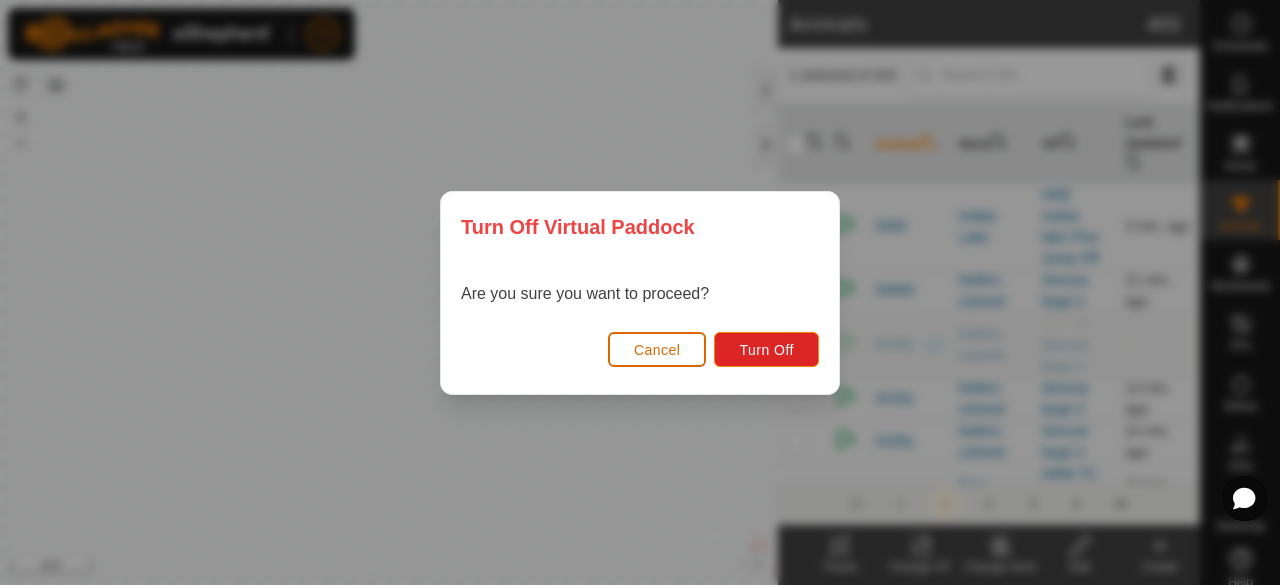 click on "Cancel" at bounding box center (657, 349) 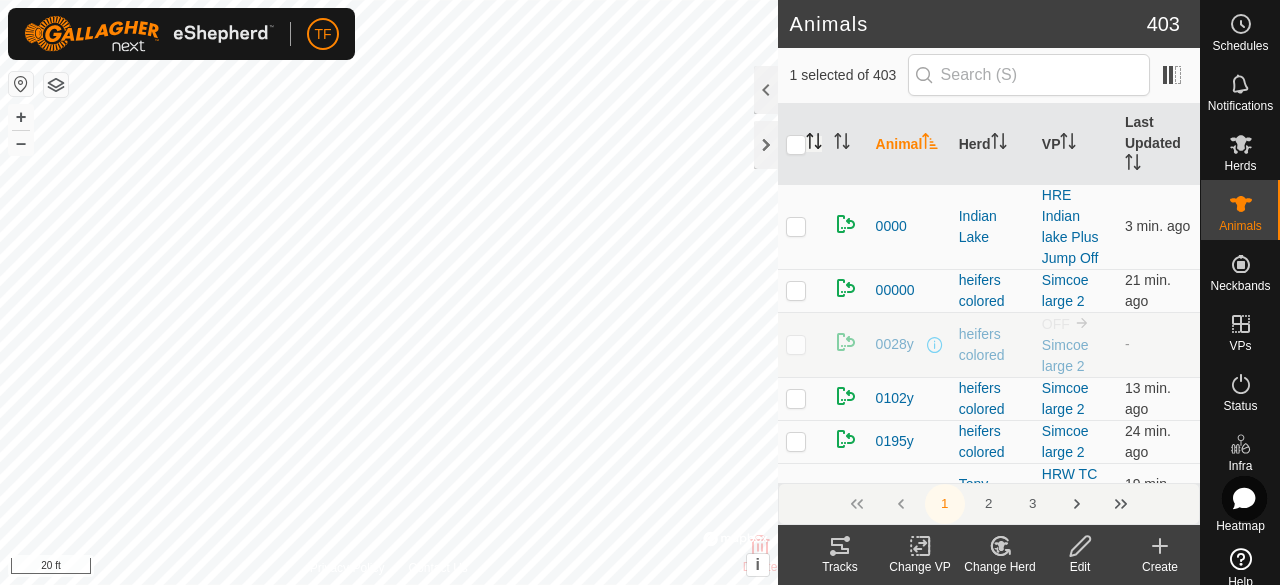 click 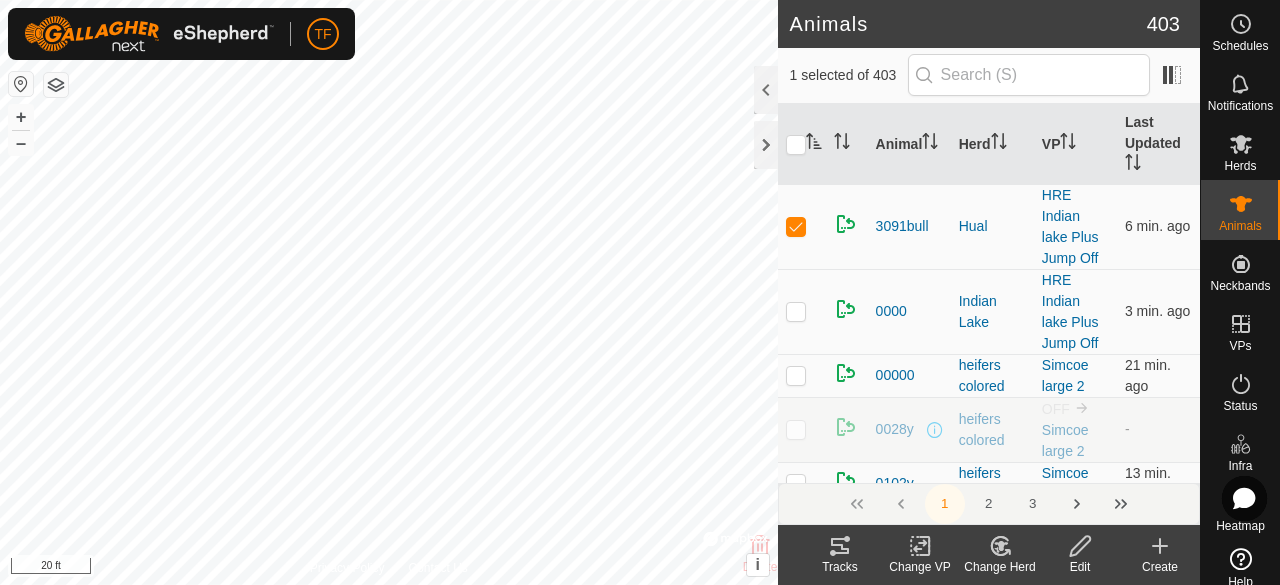 click 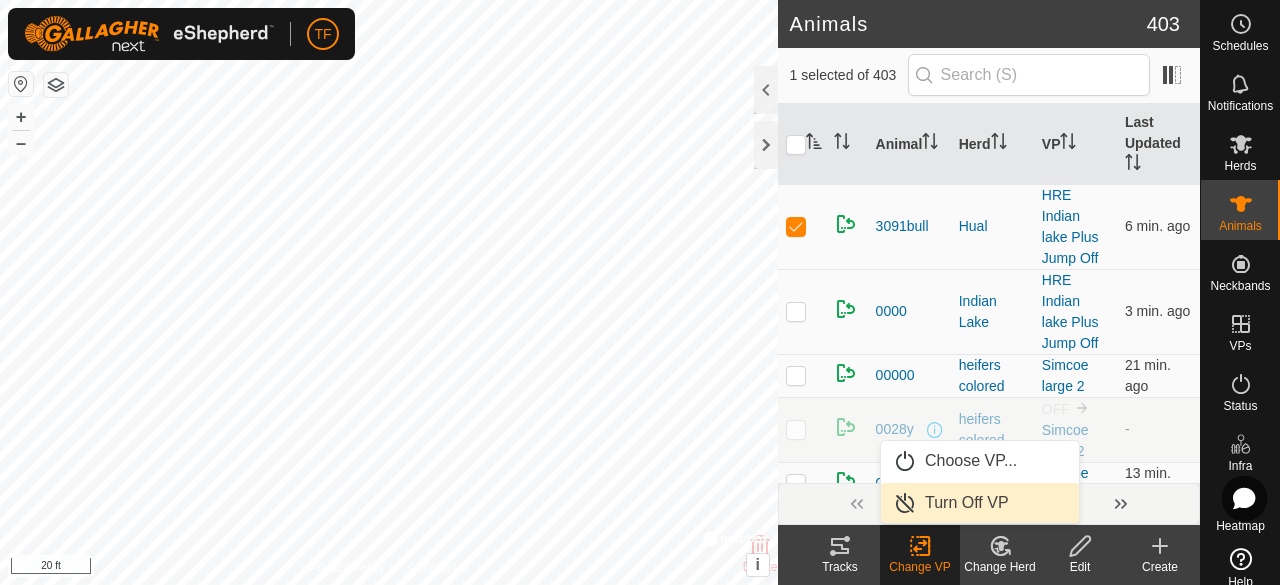 click on "Turn Off VP" at bounding box center (980, 503) 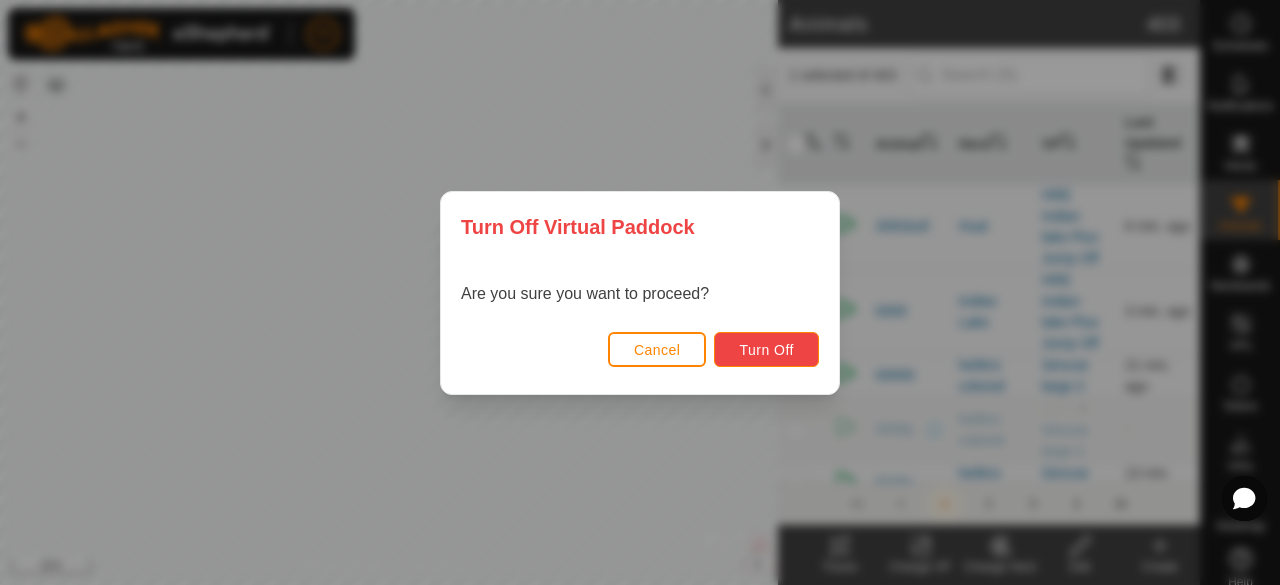 click on "Turn Off" at bounding box center (766, 350) 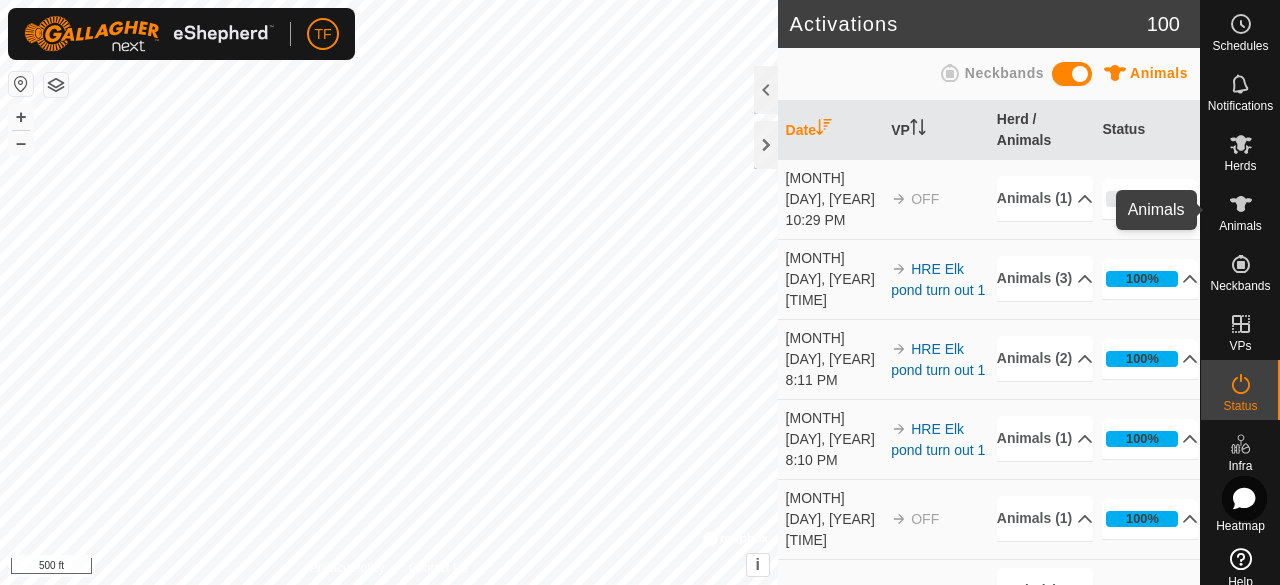 click at bounding box center [1241, 204] 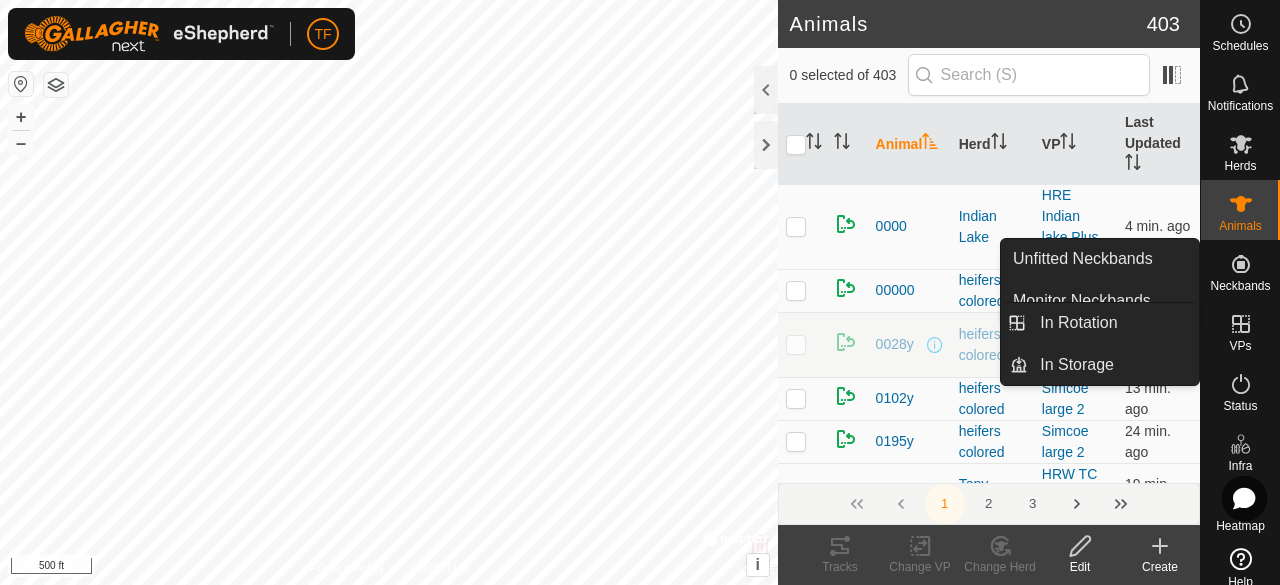 drag, startPoint x: 1230, startPoint y: 316, endPoint x: 1211, endPoint y: 316, distance: 19 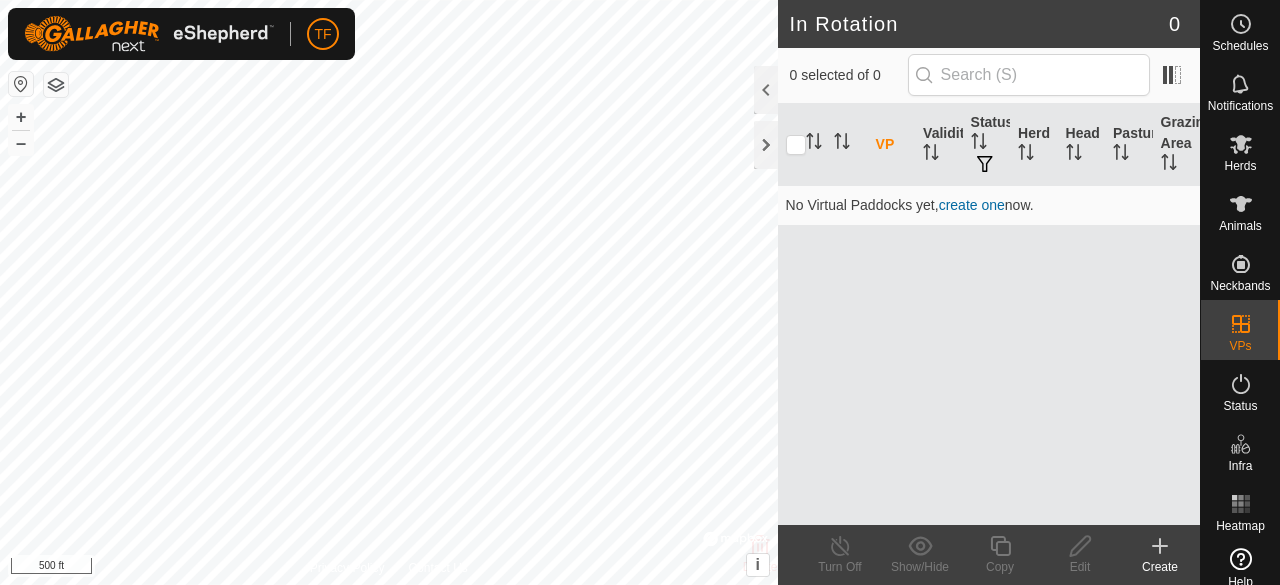 scroll, scrollTop: 0, scrollLeft: 0, axis: both 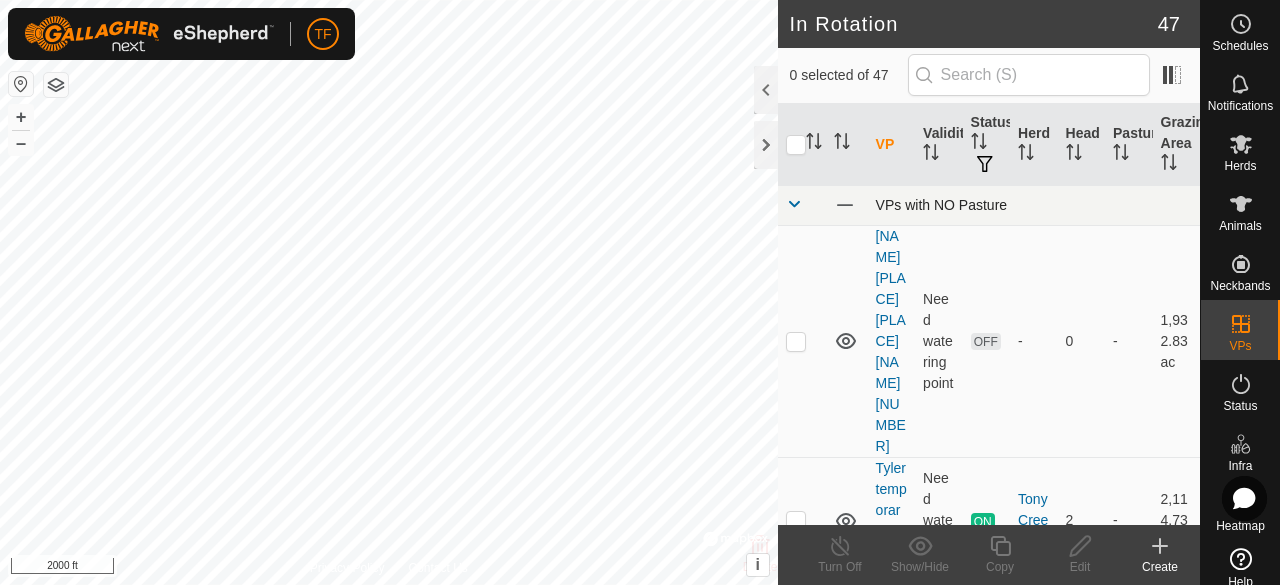 checkbox on "true" 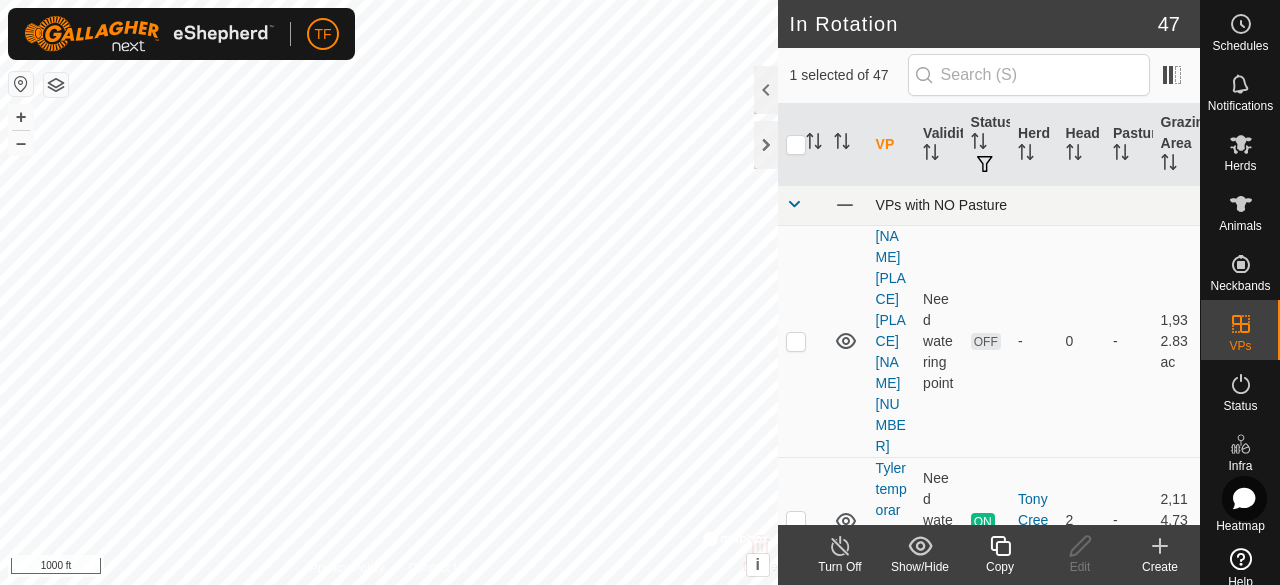 checkbox on "true" 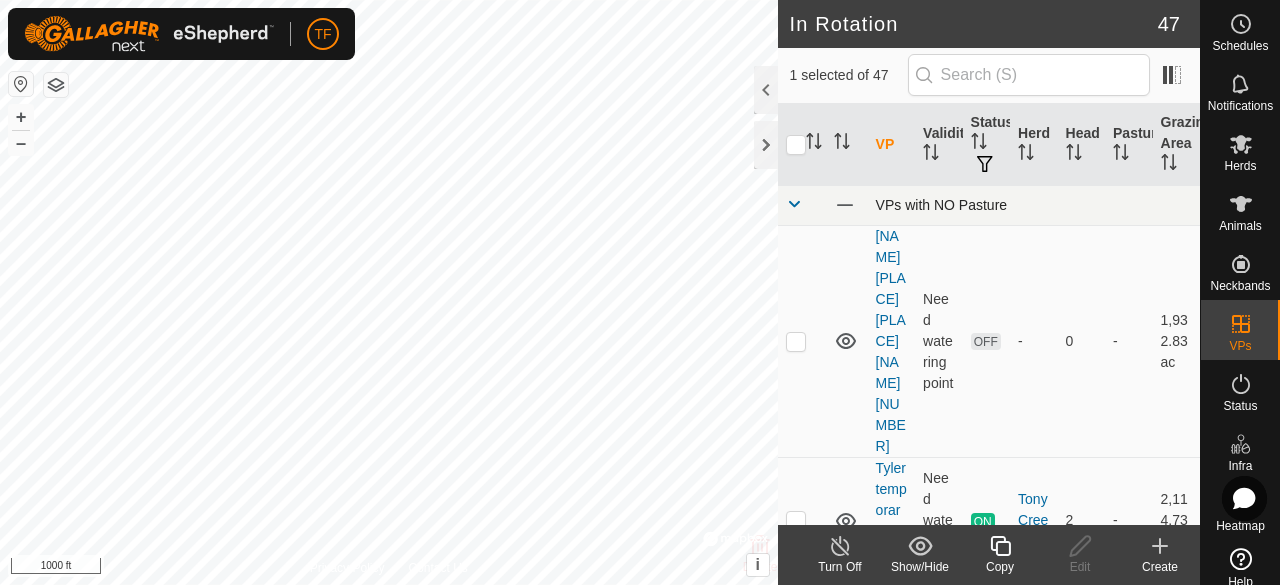 checkbox on "false" 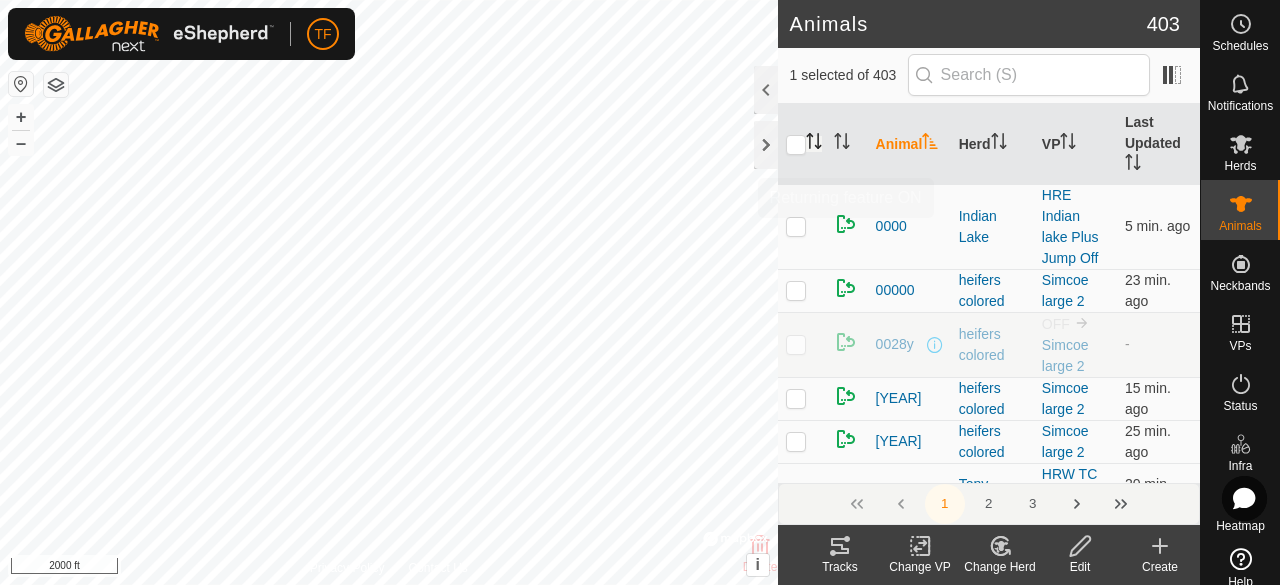 click 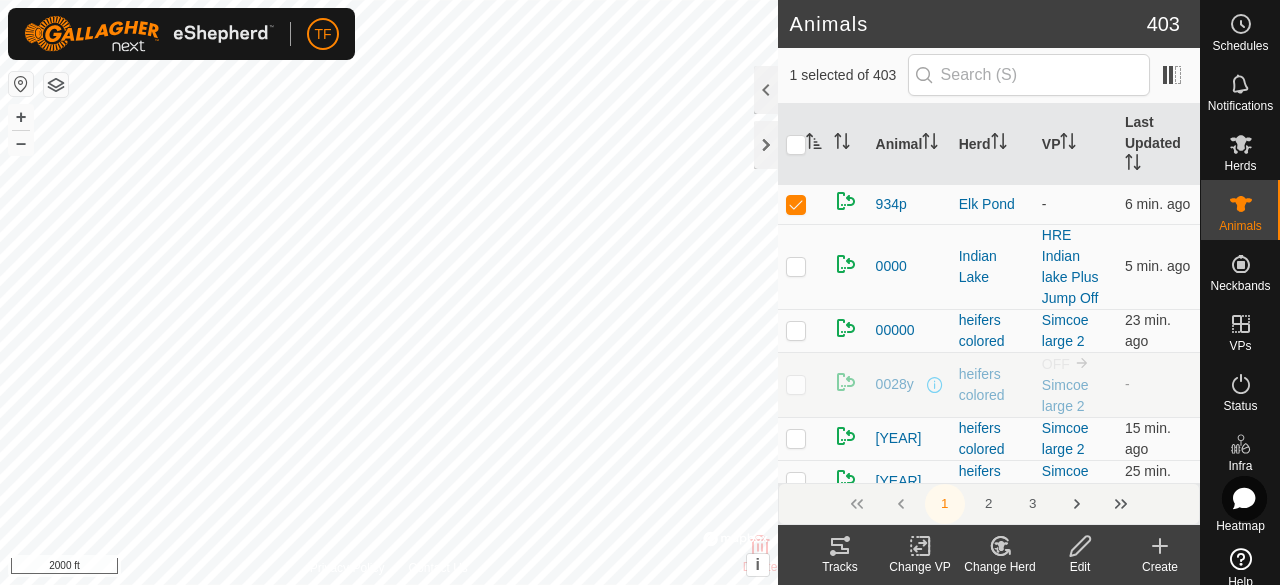 click 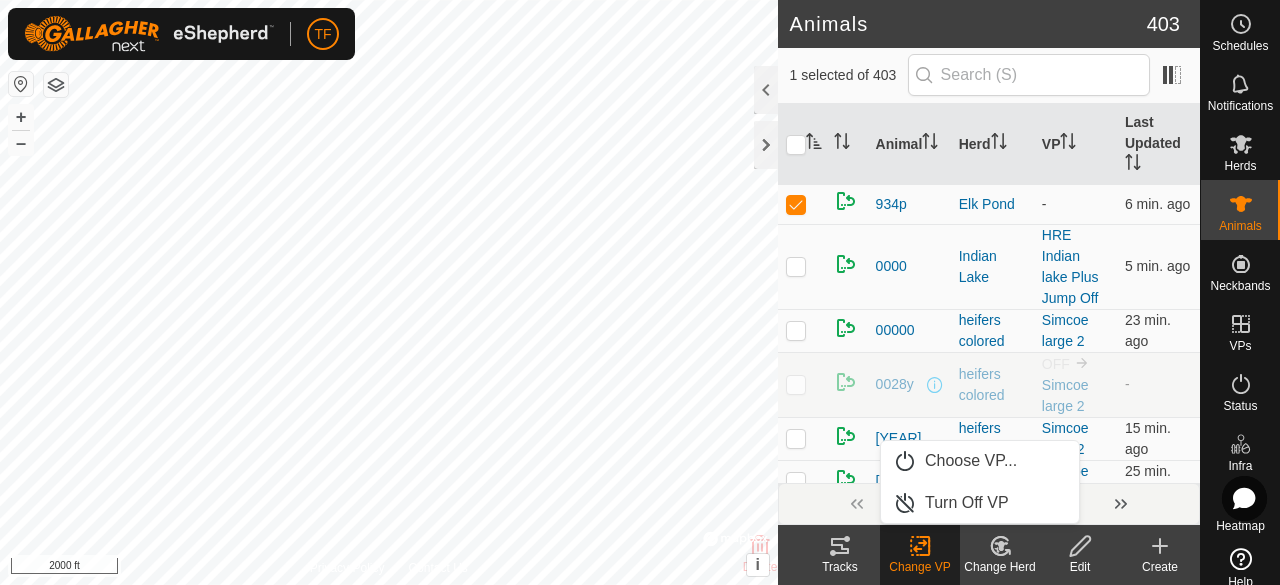 click on "Change Herd" 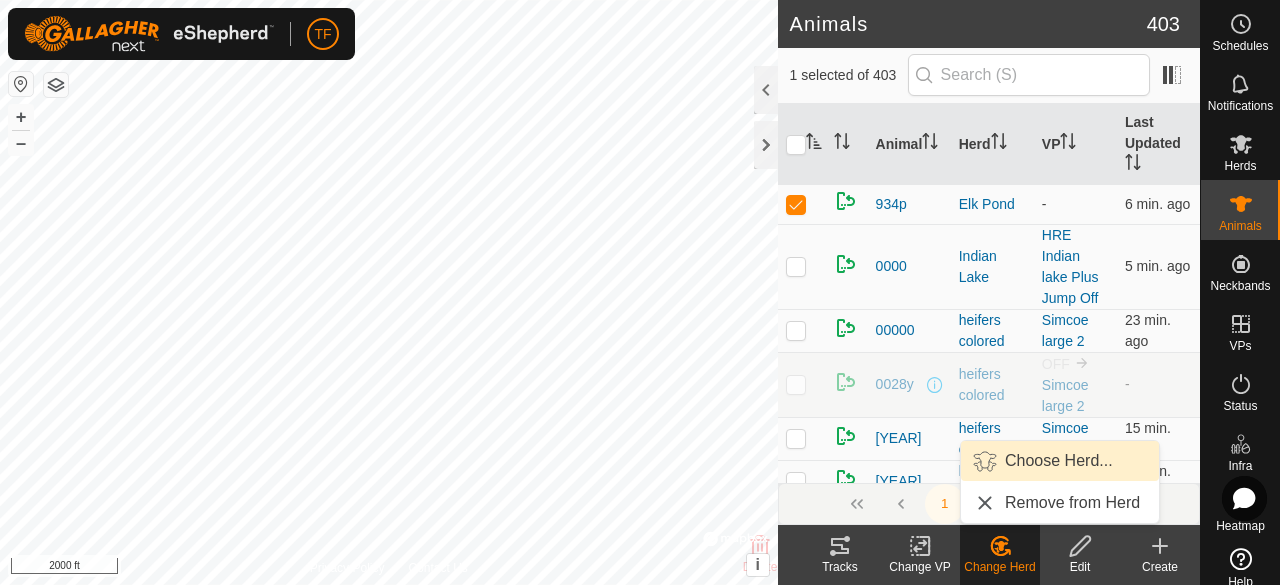 click on "Choose Herd..." at bounding box center [1059, 461] 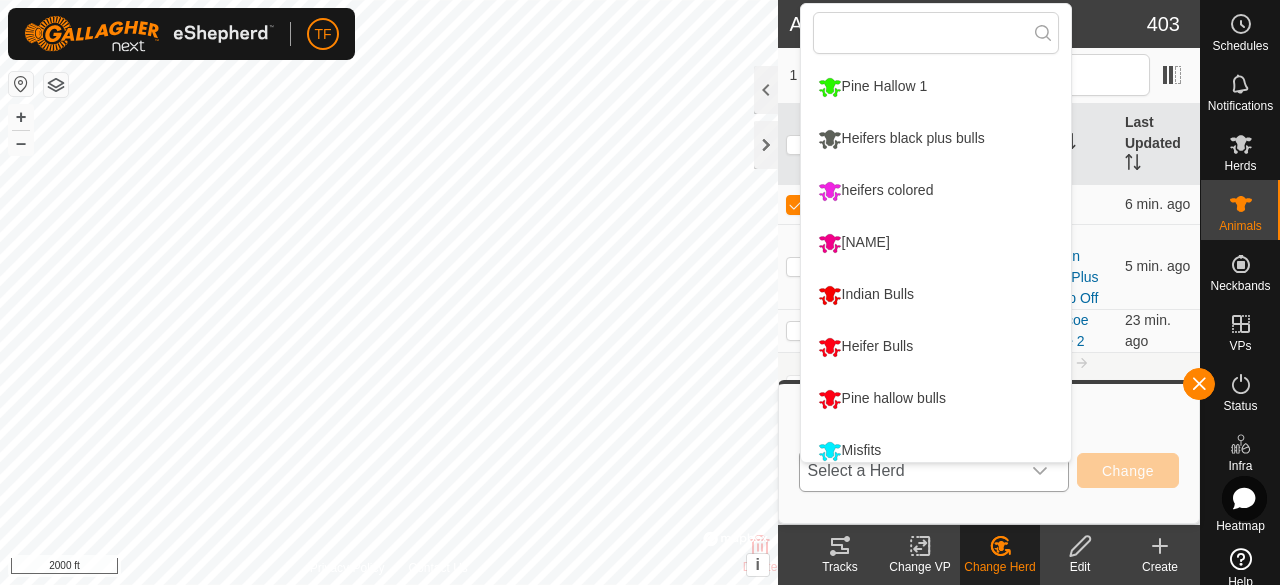 scroll, scrollTop: 214, scrollLeft: 0, axis: vertical 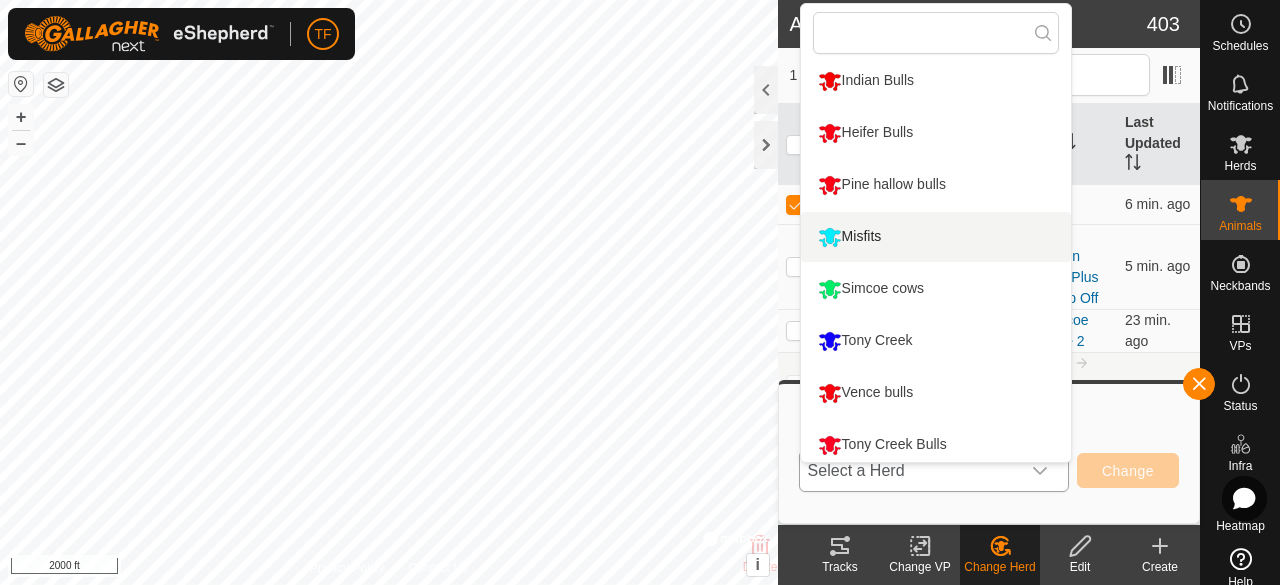 click on "Misfits" at bounding box center (936, 237) 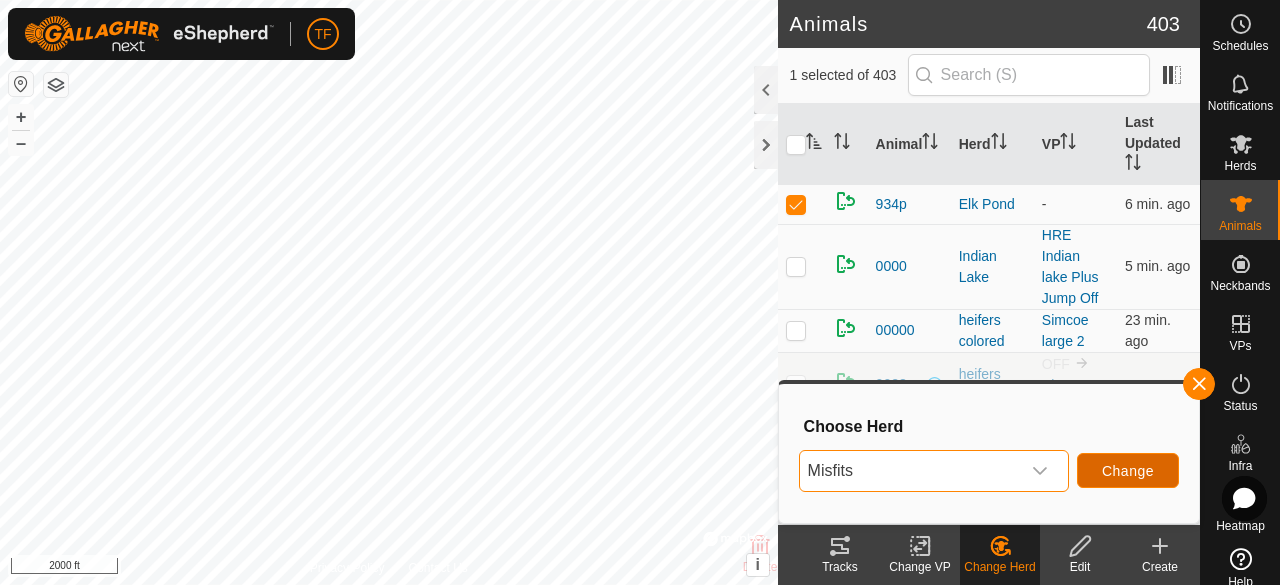 click on "Change" at bounding box center (1128, 471) 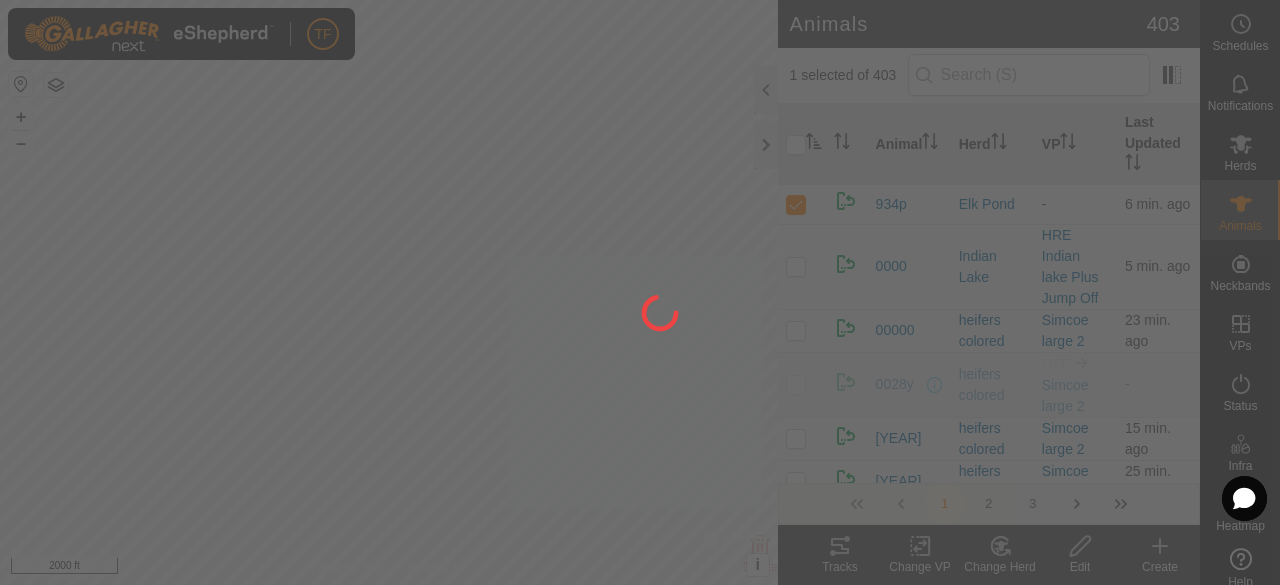 checkbox on "false" 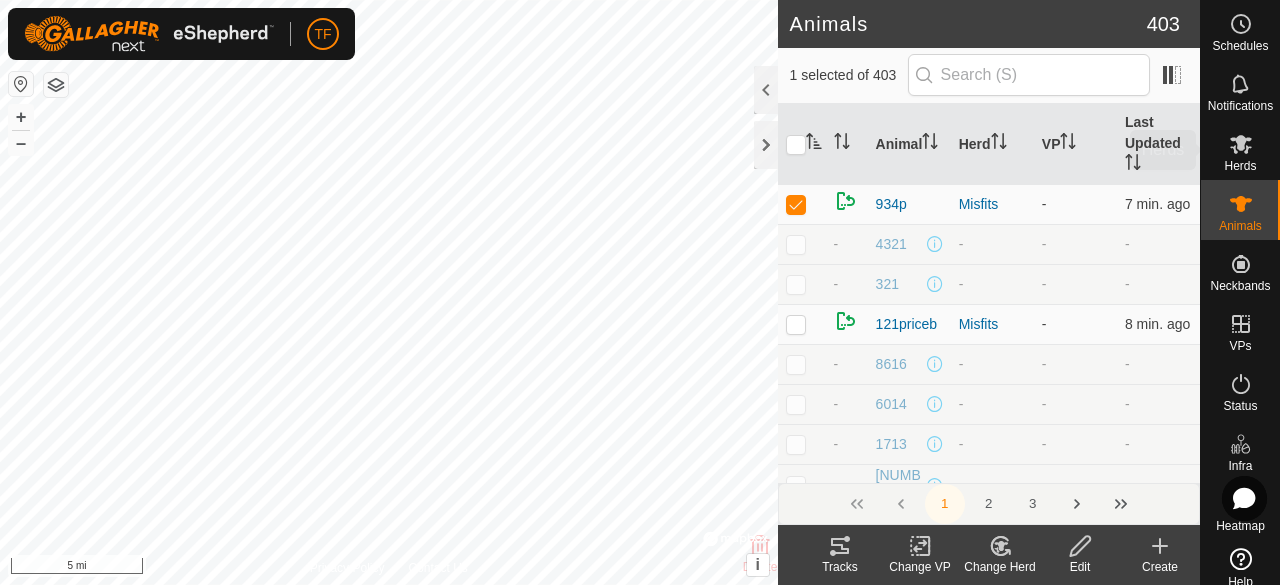 click on "Herds" at bounding box center (1240, 166) 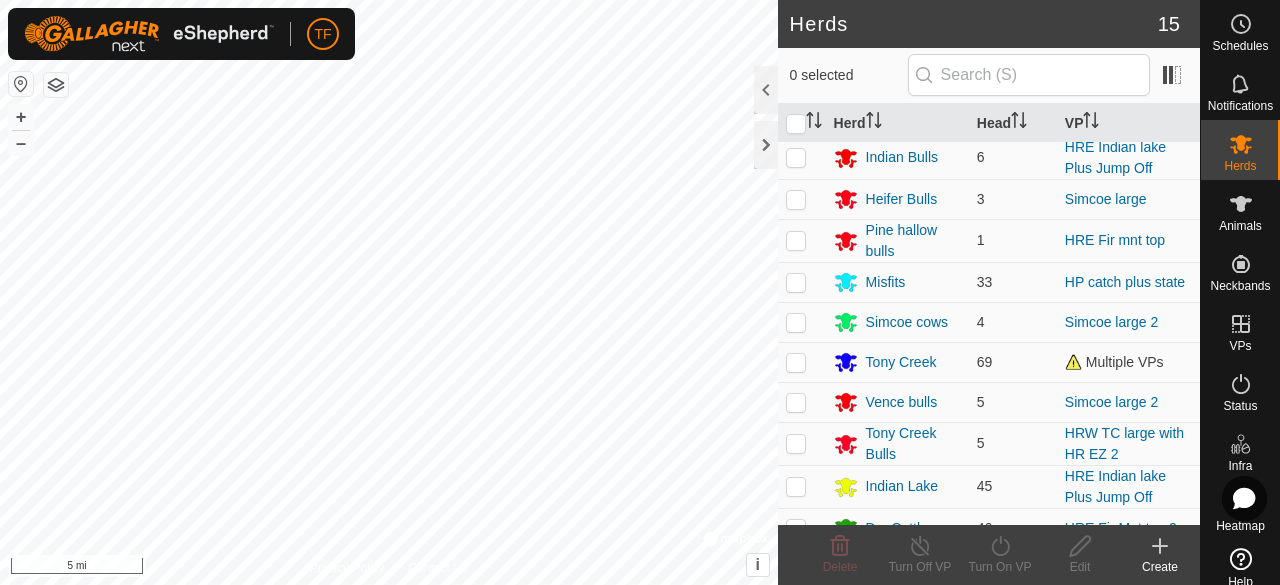 scroll, scrollTop: 240, scrollLeft: 0, axis: vertical 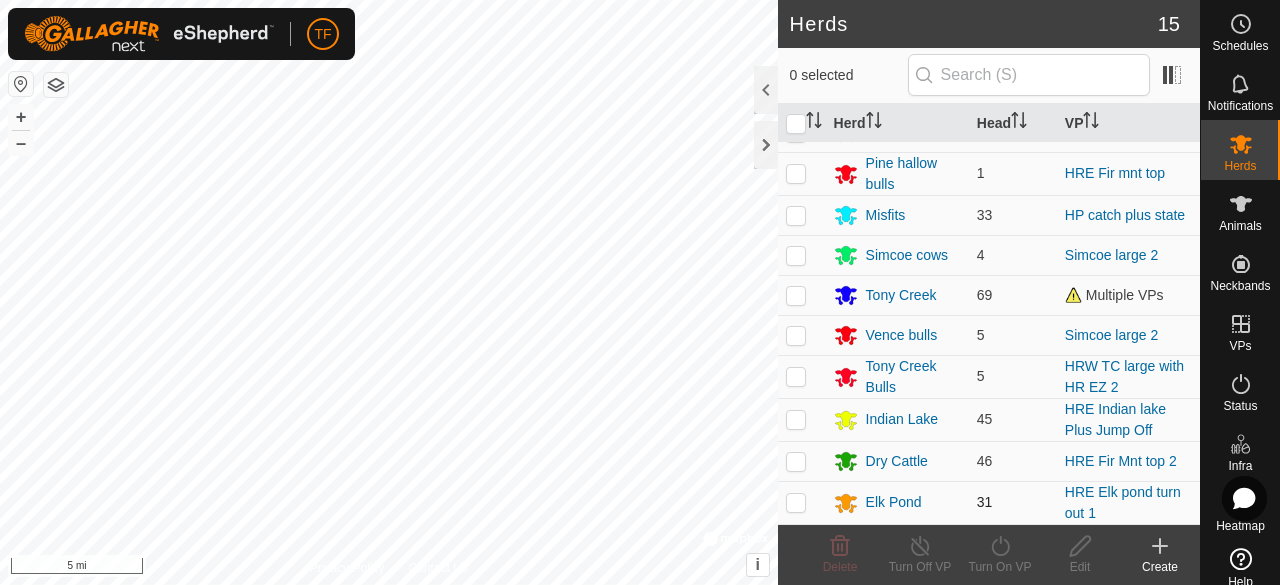 click at bounding box center [796, 502] 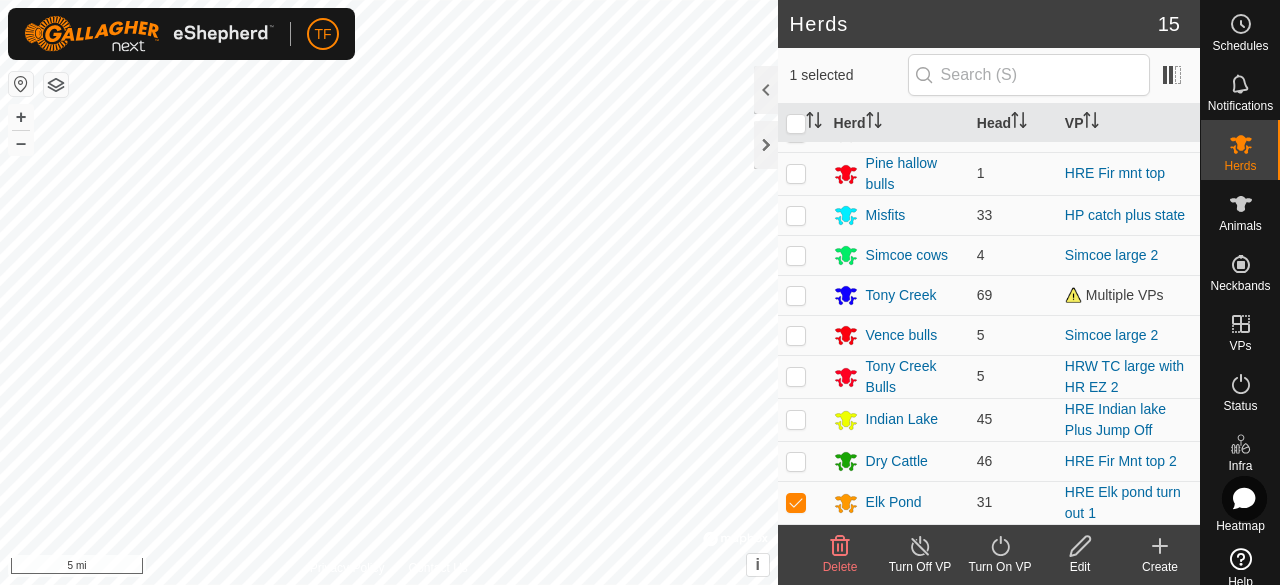 click 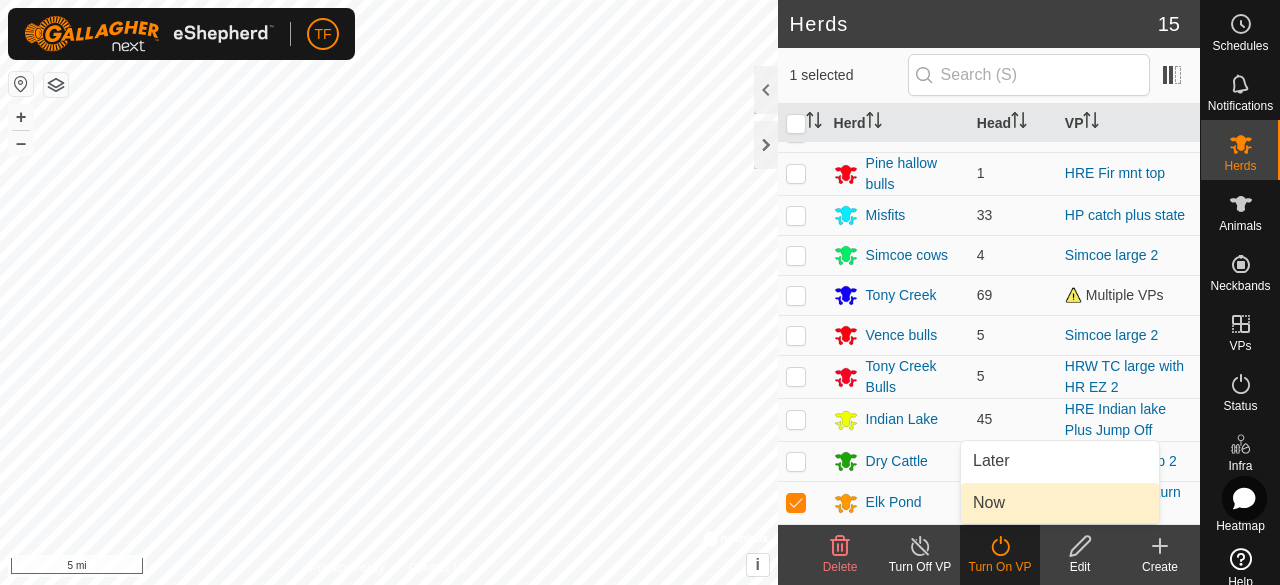 click on "Now" at bounding box center [1060, 503] 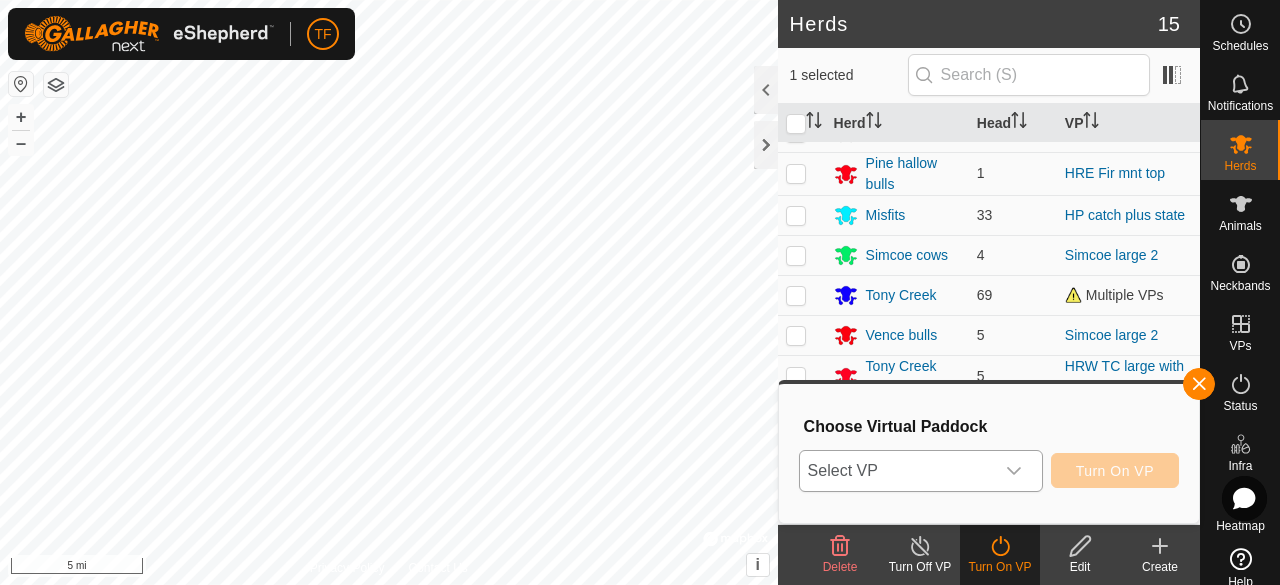 click 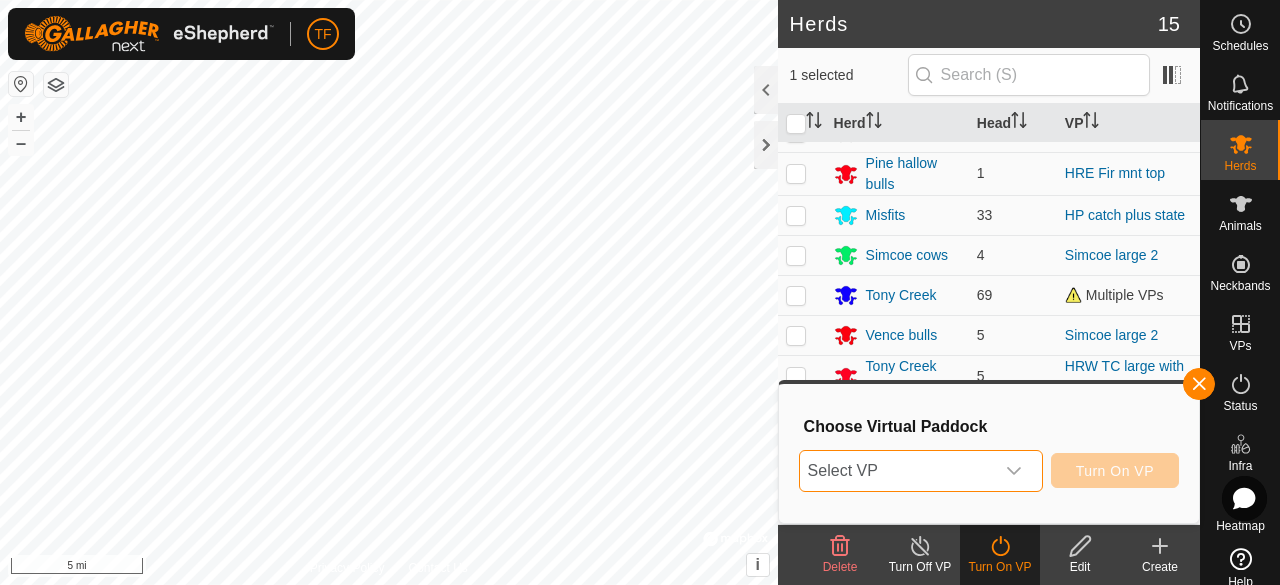 click 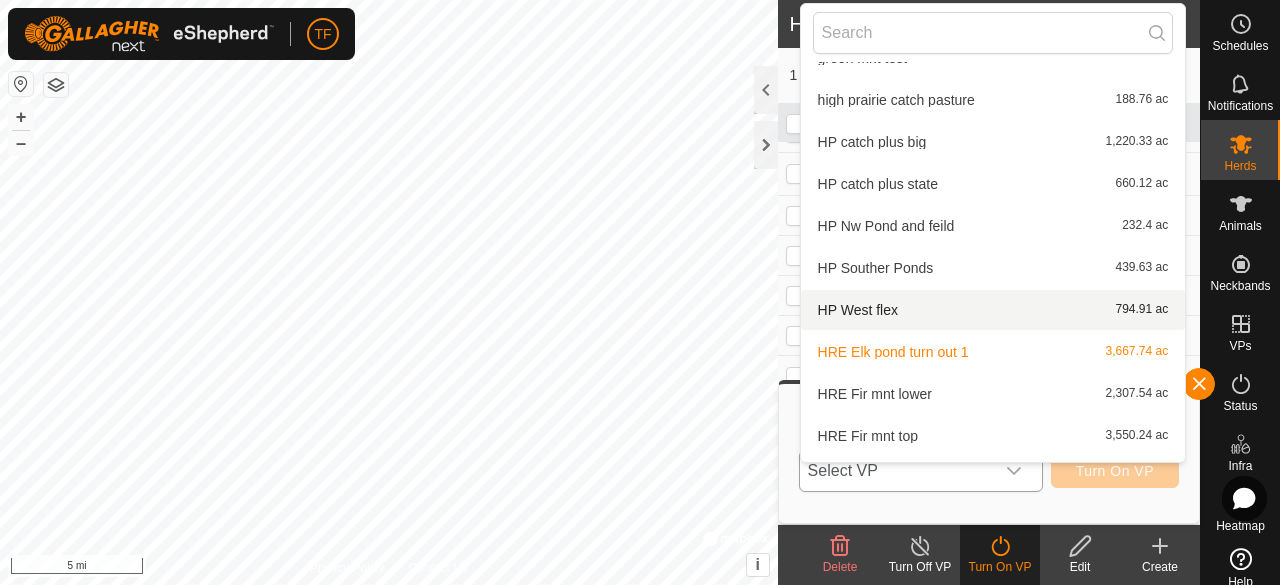 scroll, scrollTop: 522, scrollLeft: 0, axis: vertical 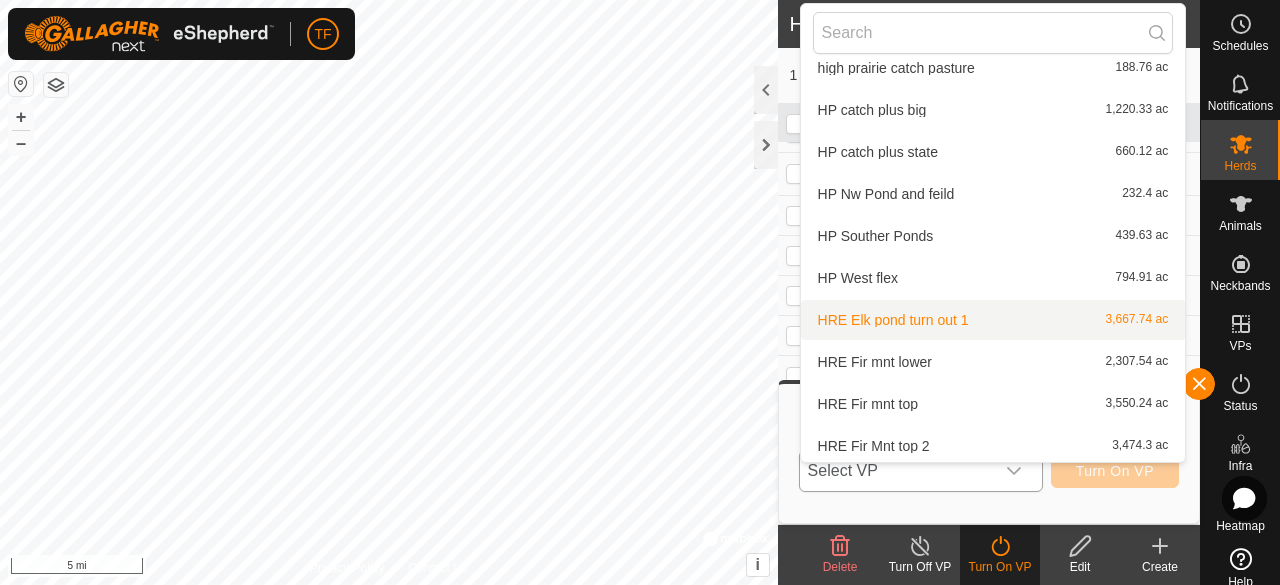 click on "[PLACE] [PLACE] [PLACE] [NUMBER] [NUMBER] [UNIT]" at bounding box center (993, 320) 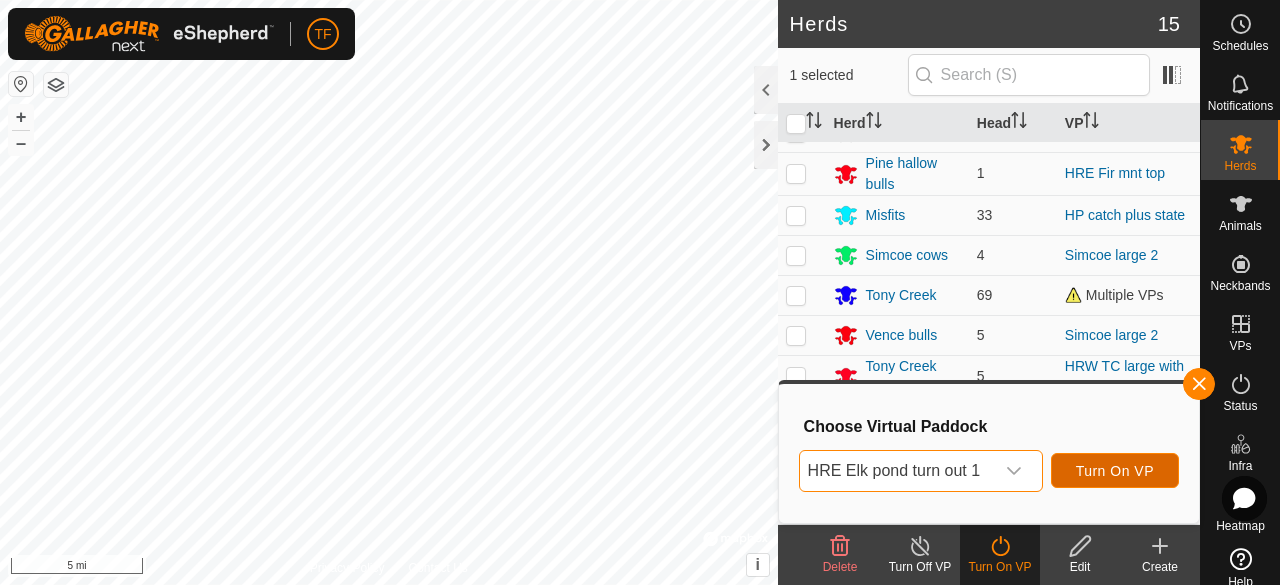 click on "Turn On VP" at bounding box center [1115, 471] 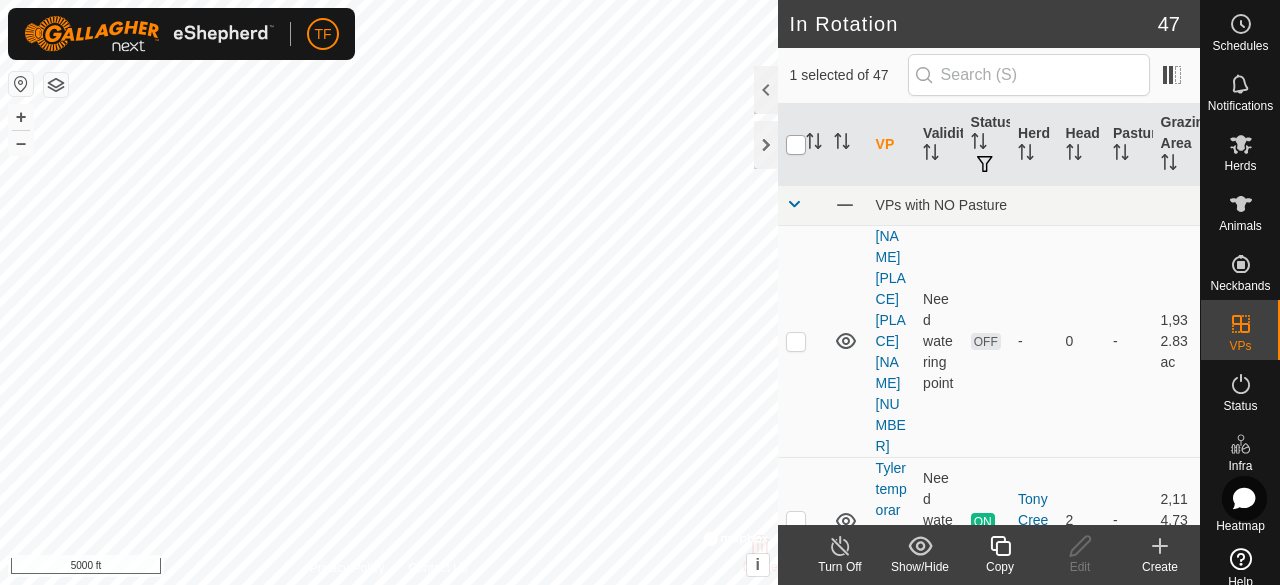click at bounding box center [796, 145] 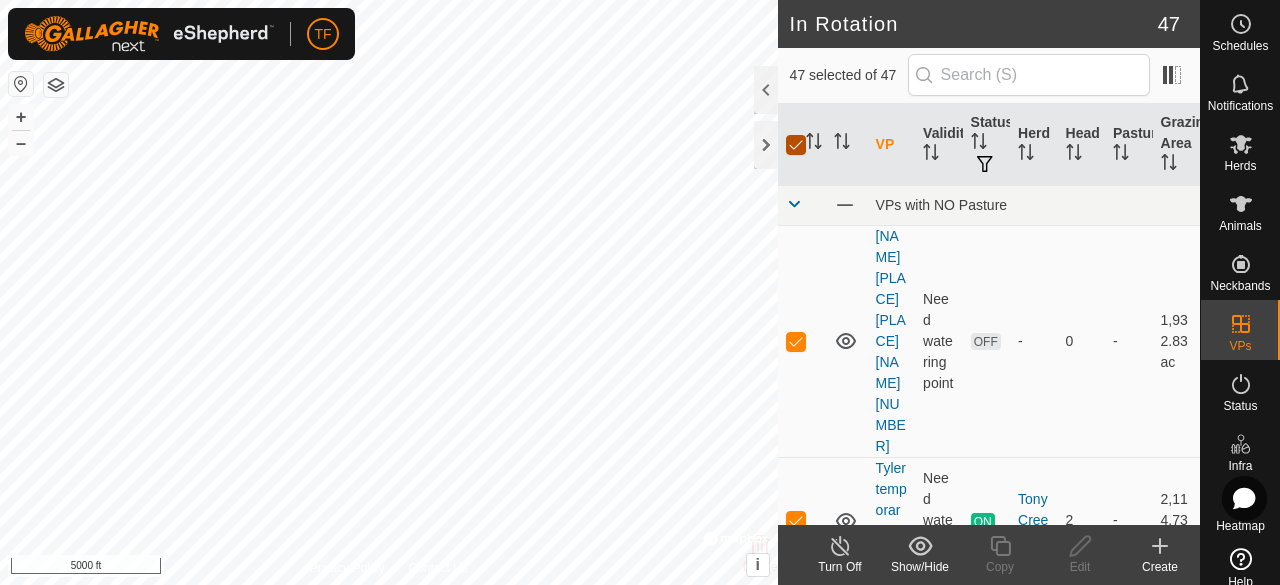 click at bounding box center (796, 145) 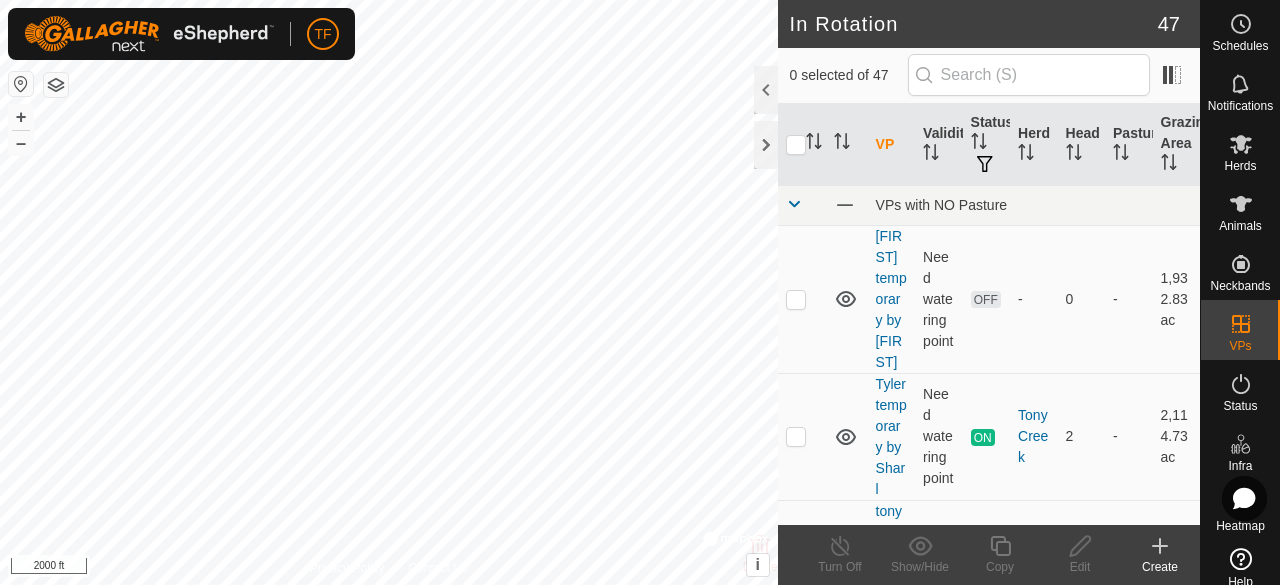 scroll, scrollTop: 0, scrollLeft: 0, axis: both 